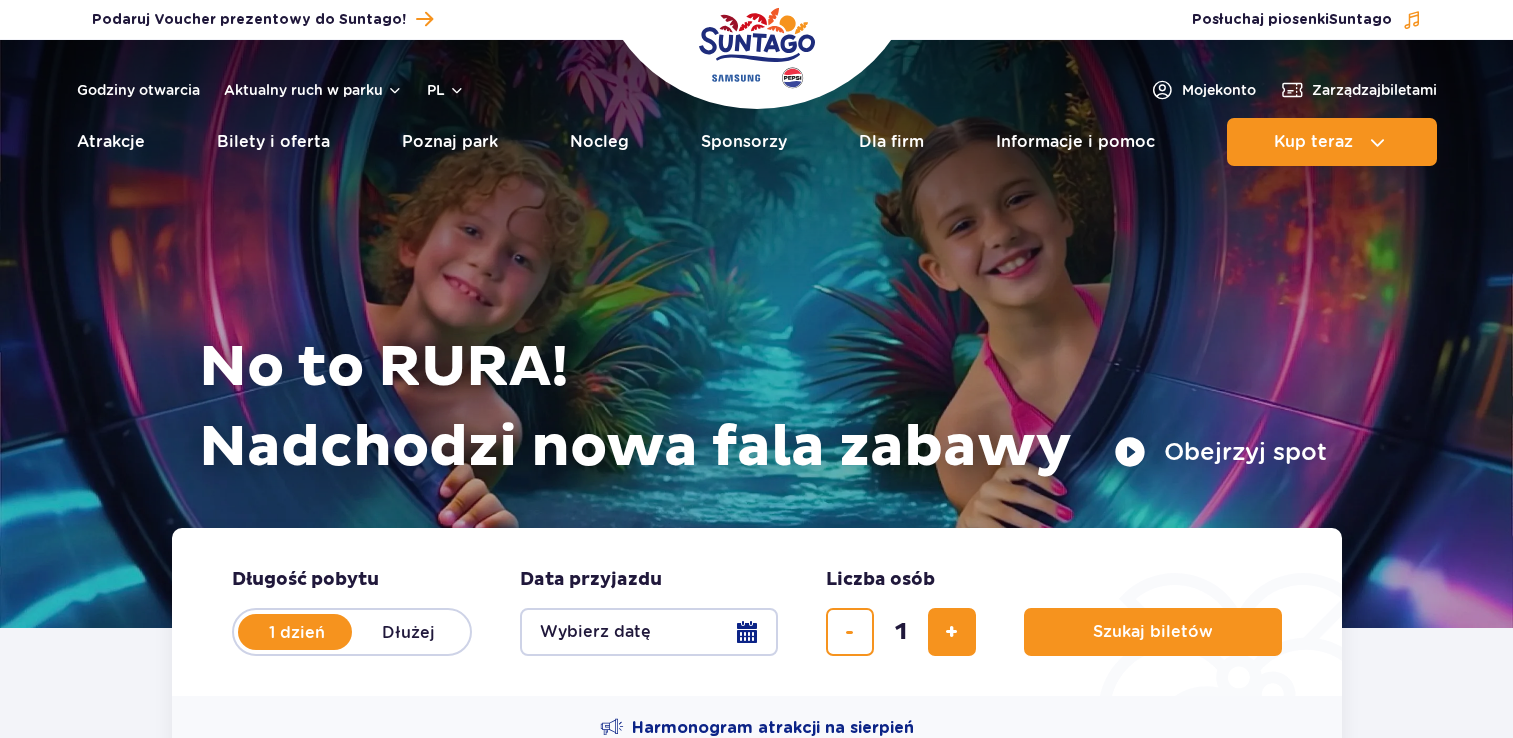 scroll, scrollTop: 0, scrollLeft: 0, axis: both 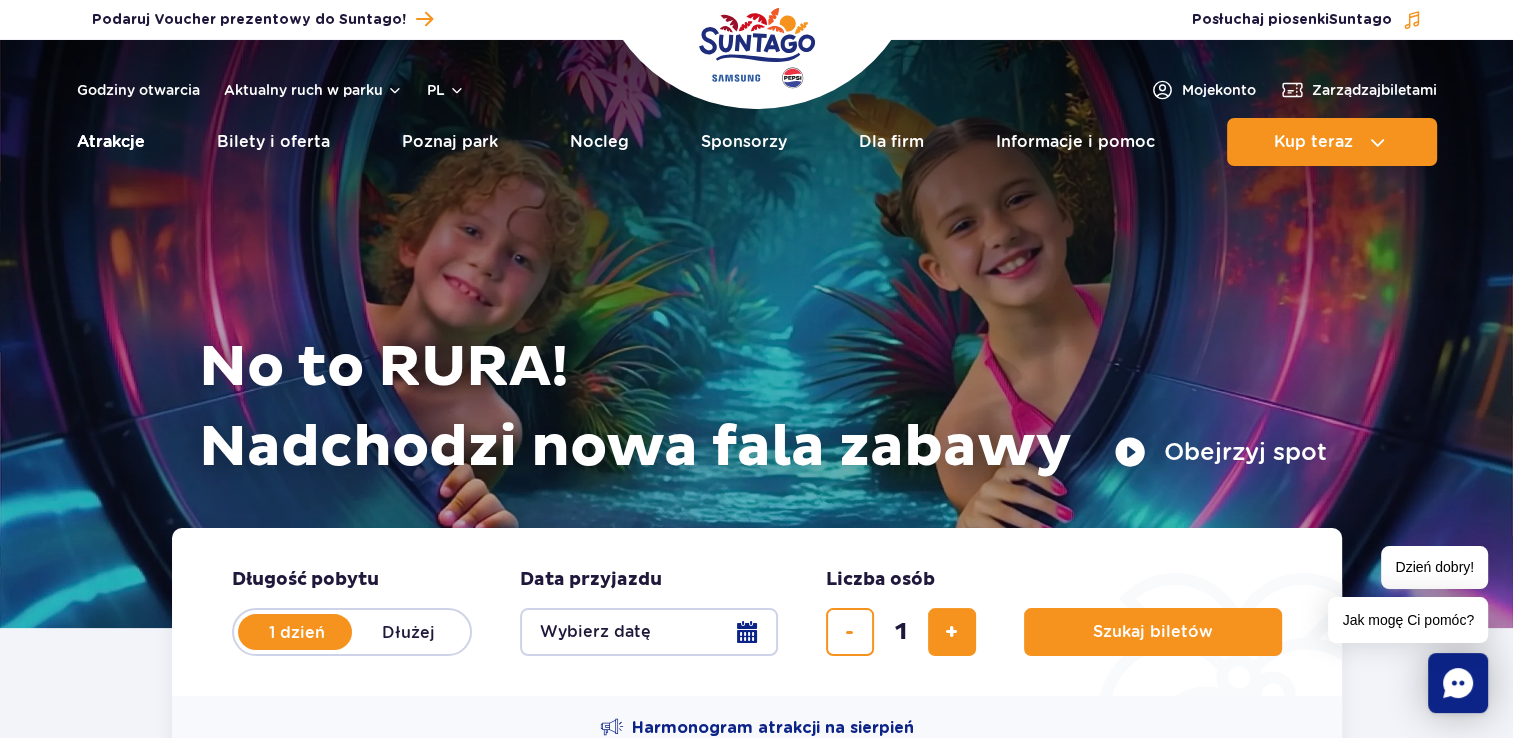 click on "Atrakcje" at bounding box center (111, 142) 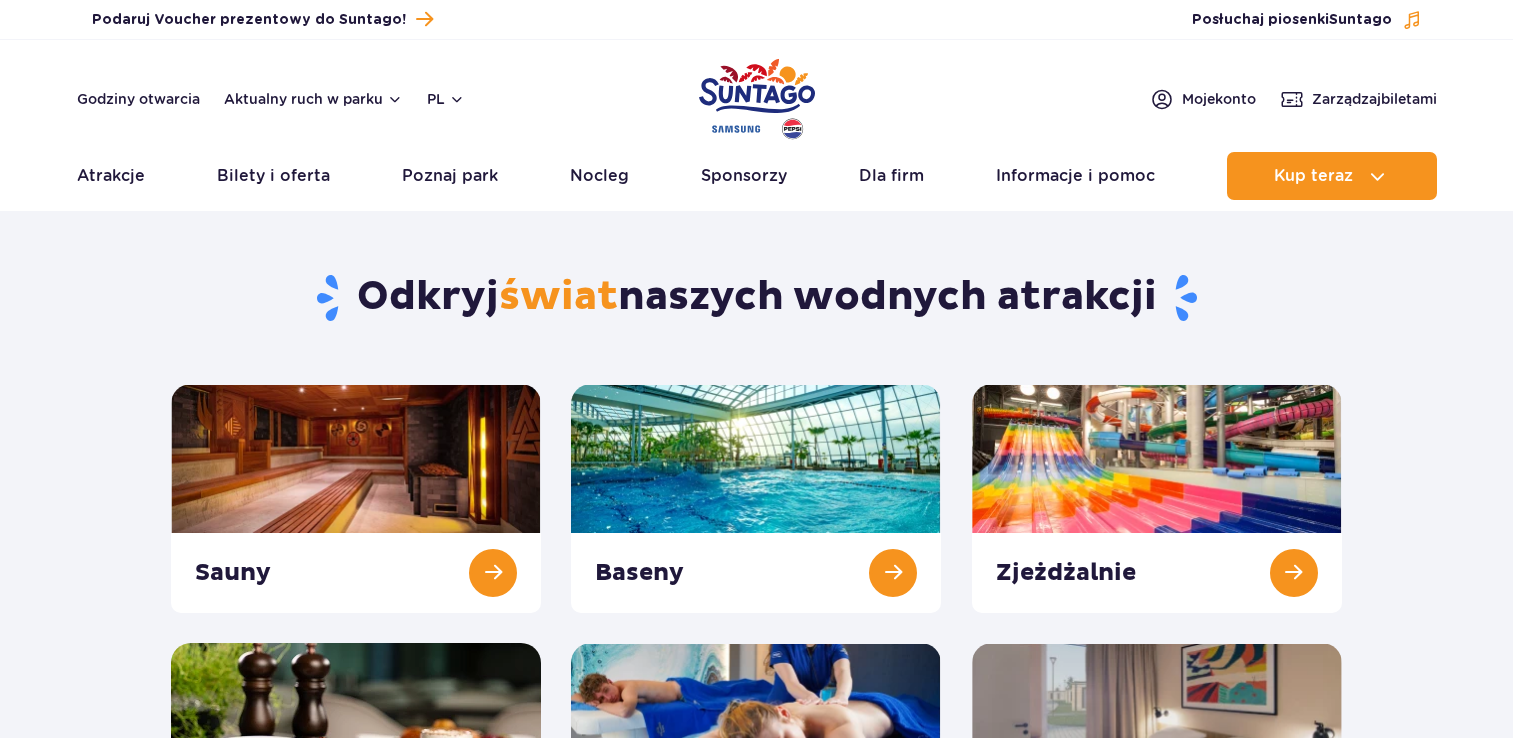scroll, scrollTop: 0, scrollLeft: 0, axis: both 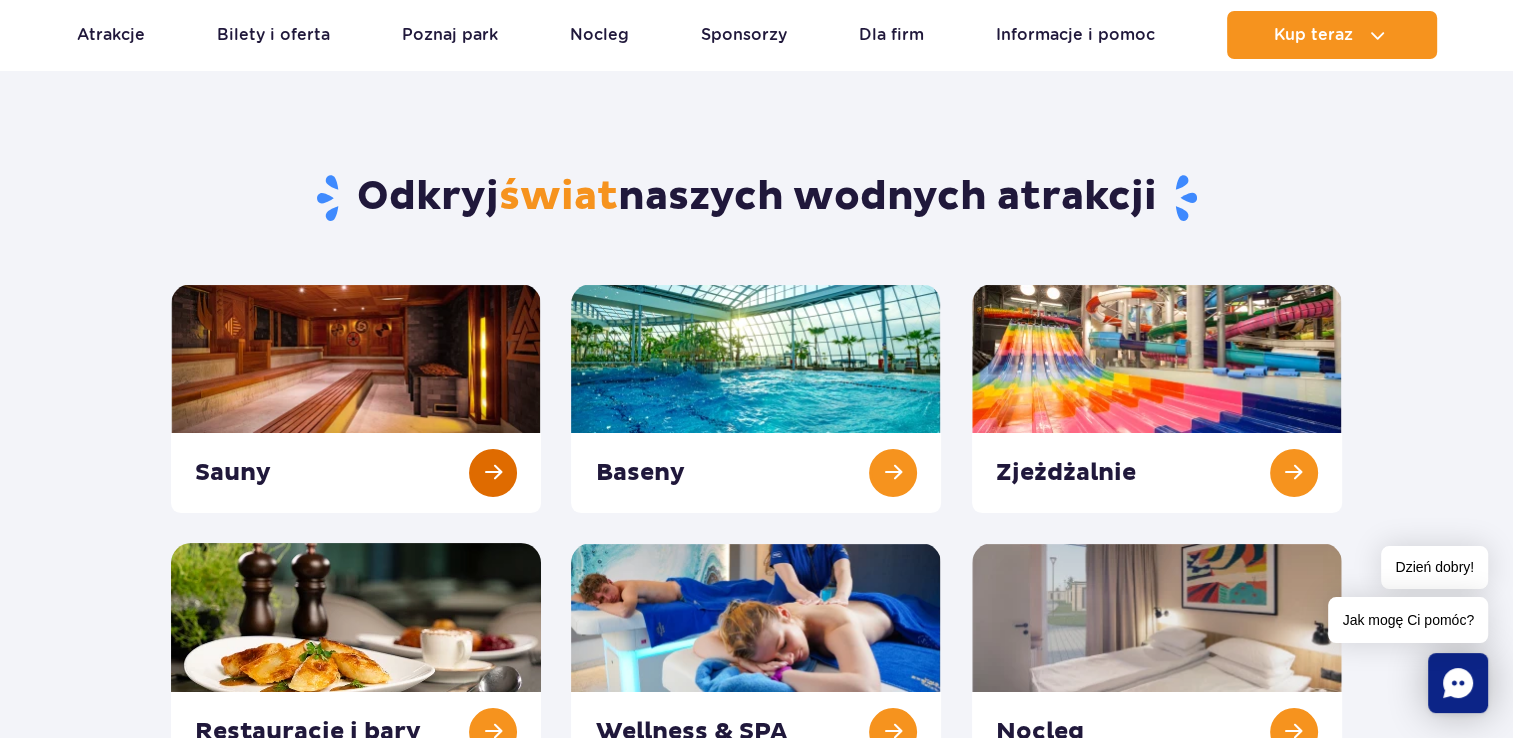 drag, startPoint x: 322, startPoint y: 403, endPoint x: 332, endPoint y: 410, distance: 12.206555 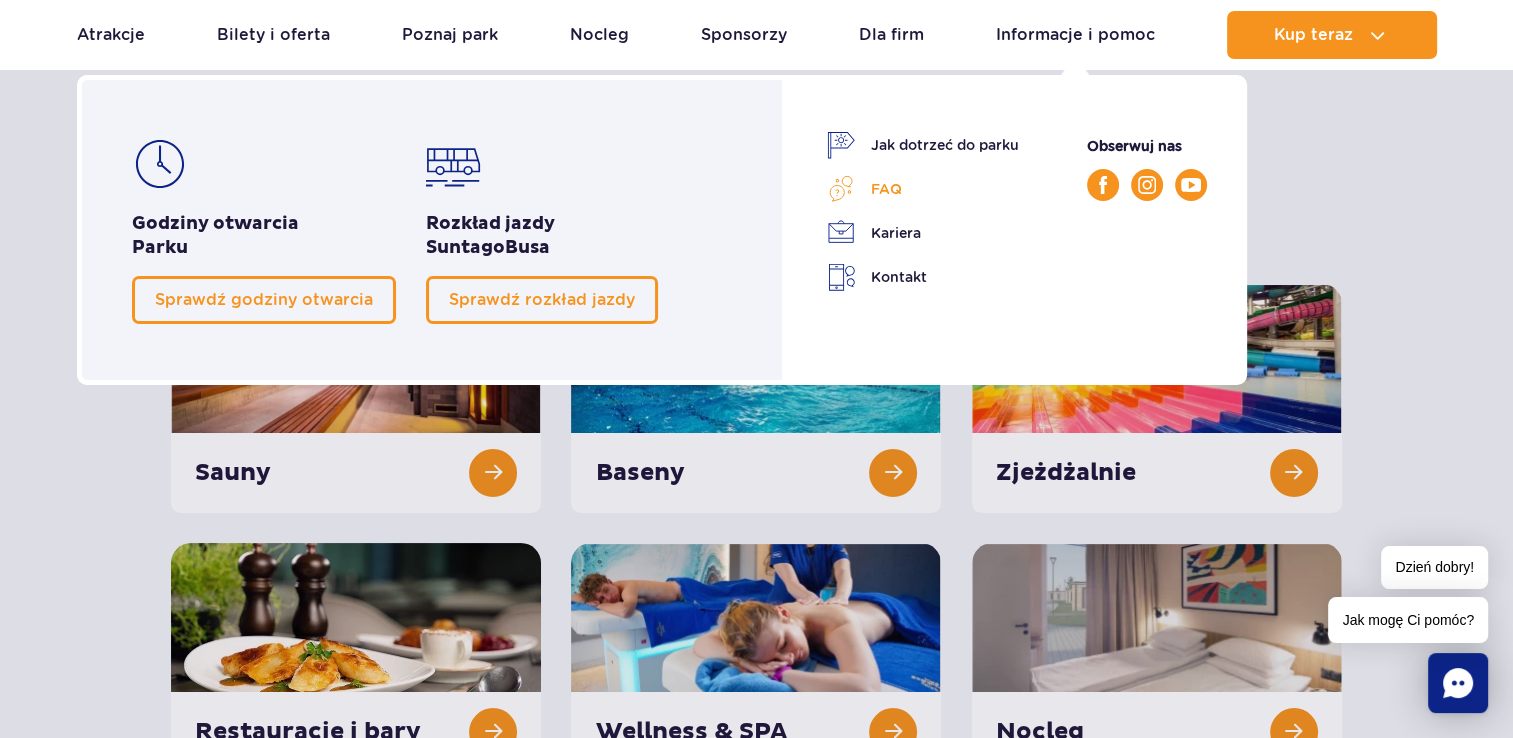 click on "FAQ" at bounding box center [923, 189] 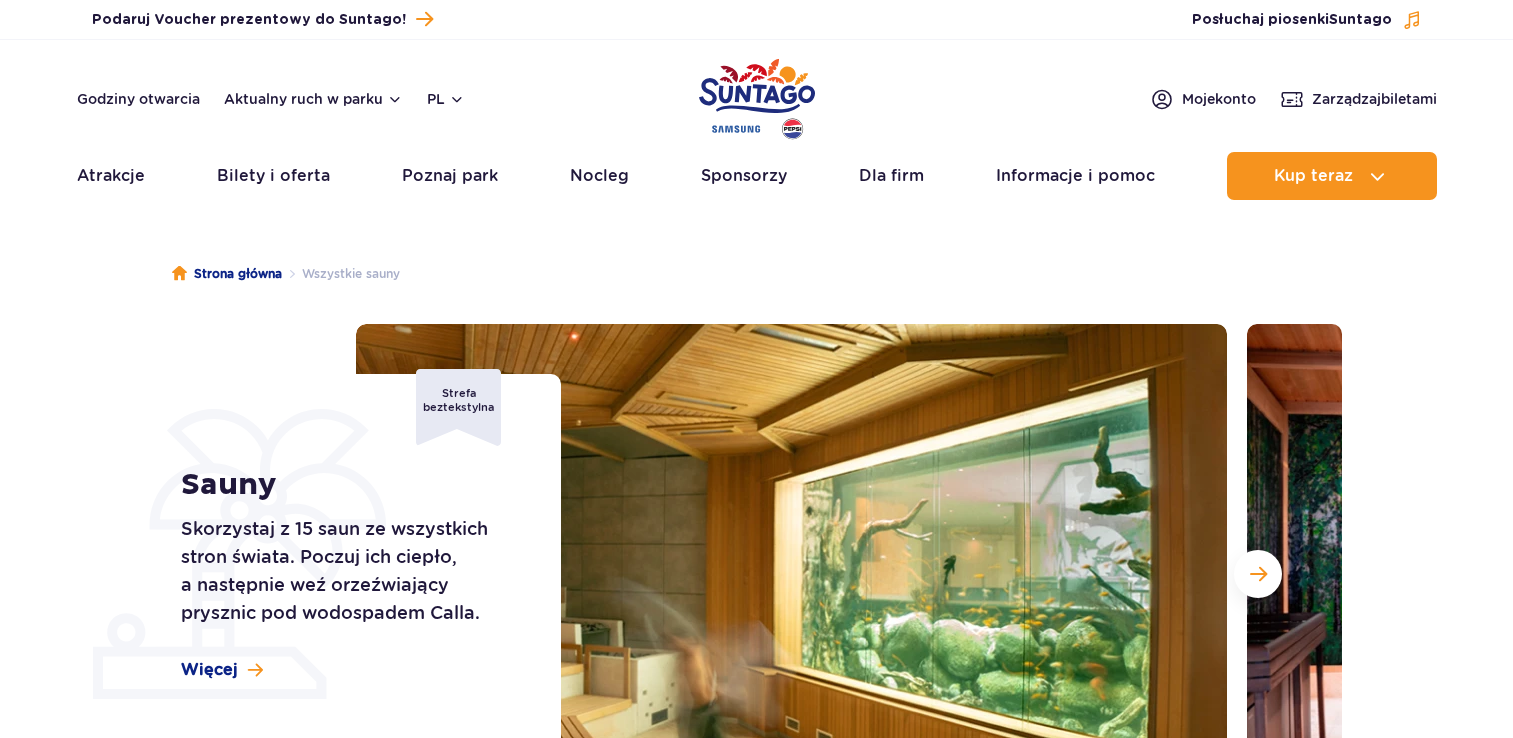 scroll, scrollTop: 0, scrollLeft: 0, axis: both 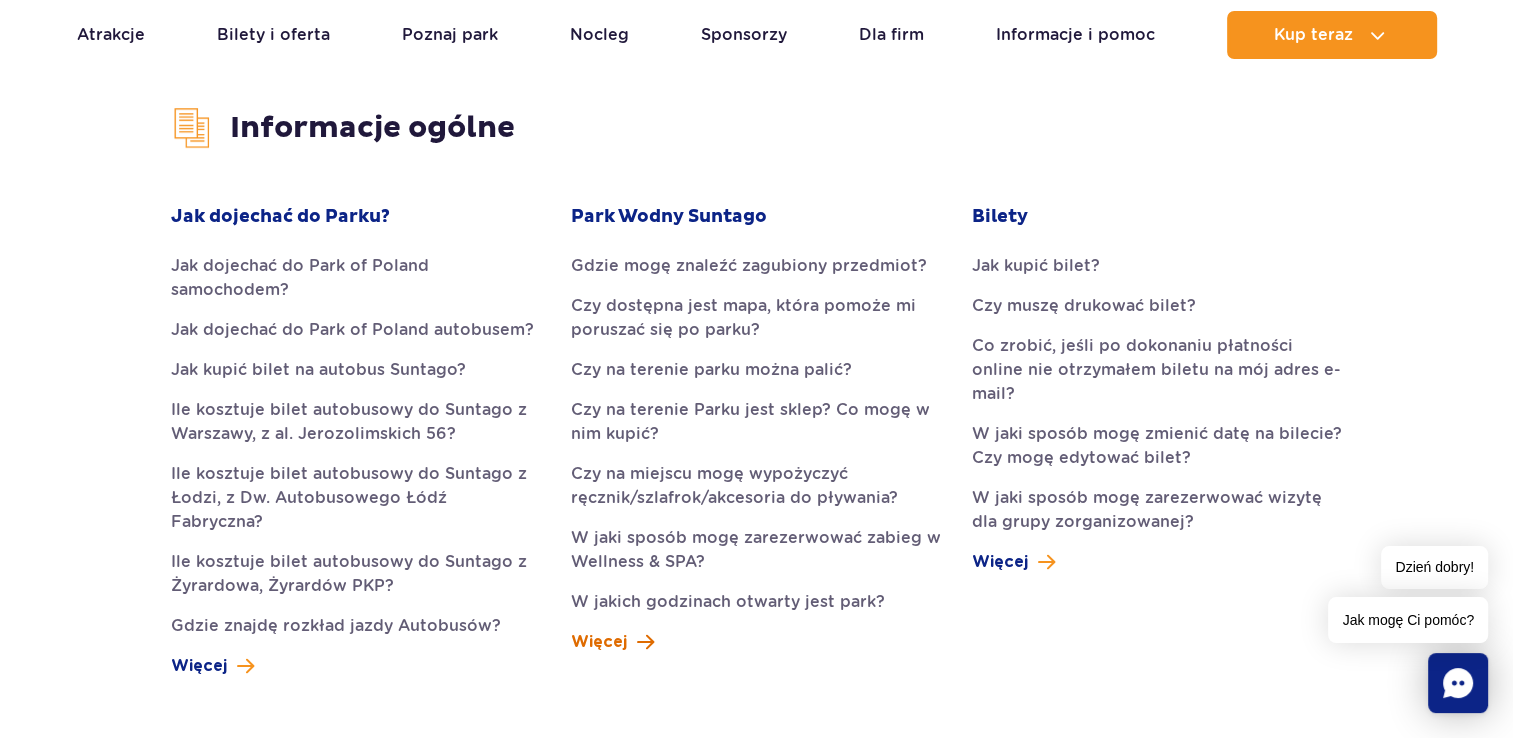 click on "Więcej" at bounding box center [612, 642] 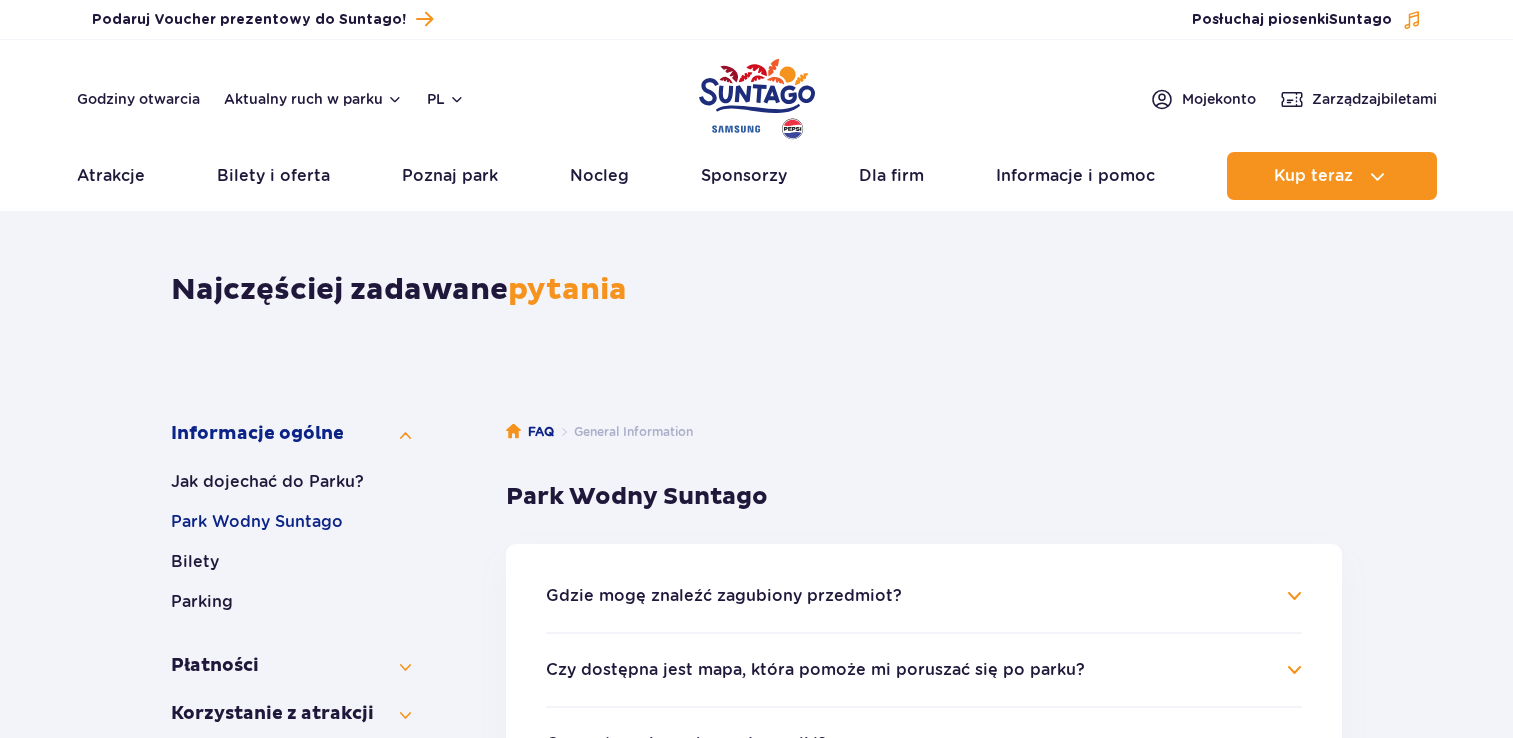 scroll, scrollTop: 432, scrollLeft: 0, axis: vertical 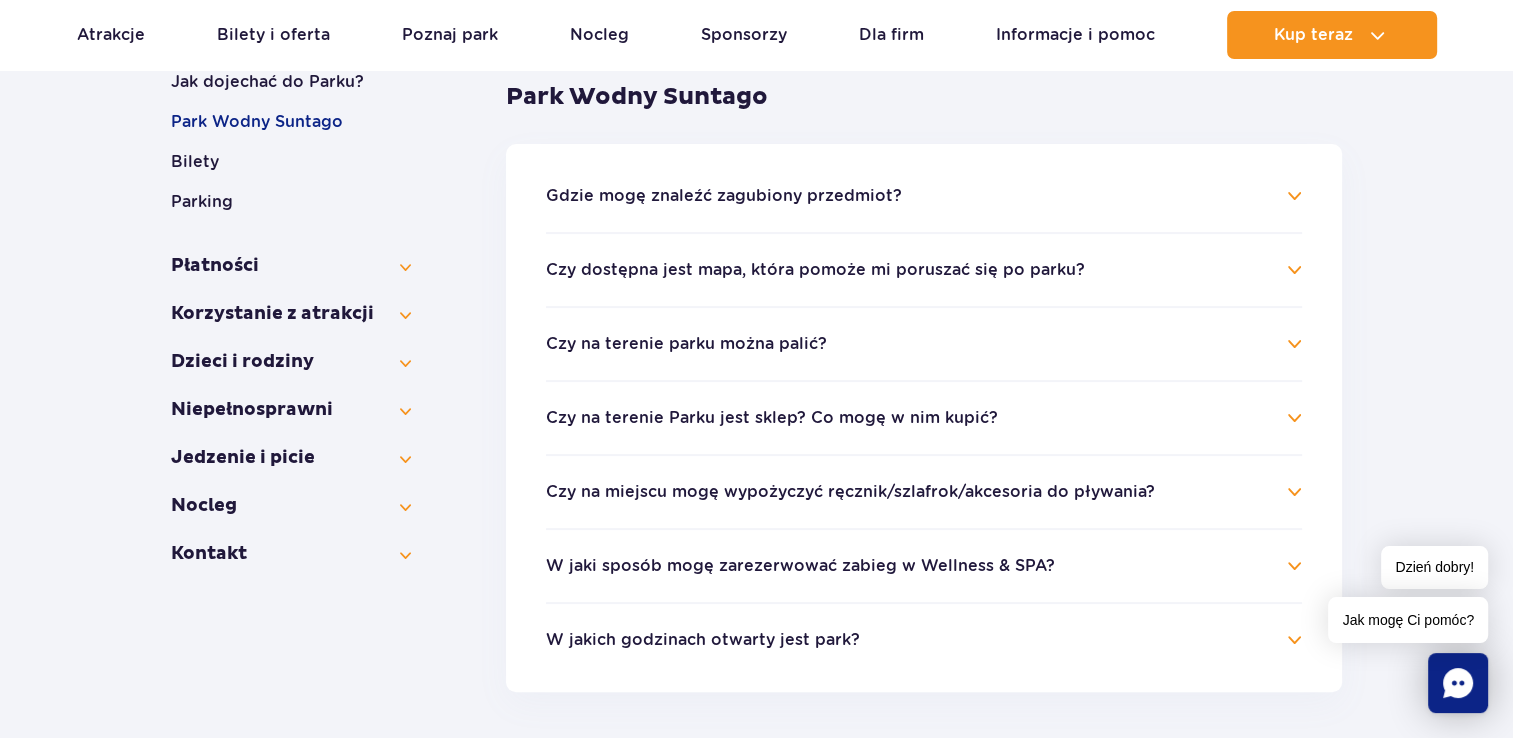 click on "Informacje ogólne
Jak dojechać do Parku?
Park Wodny Suntago
Bilety
Parking
Płatności
Cennik i bilety
Opaska płatnicza
Vouchery
Korzystanie z atrakcji
Atrakcje
." at bounding box center [756, 430] 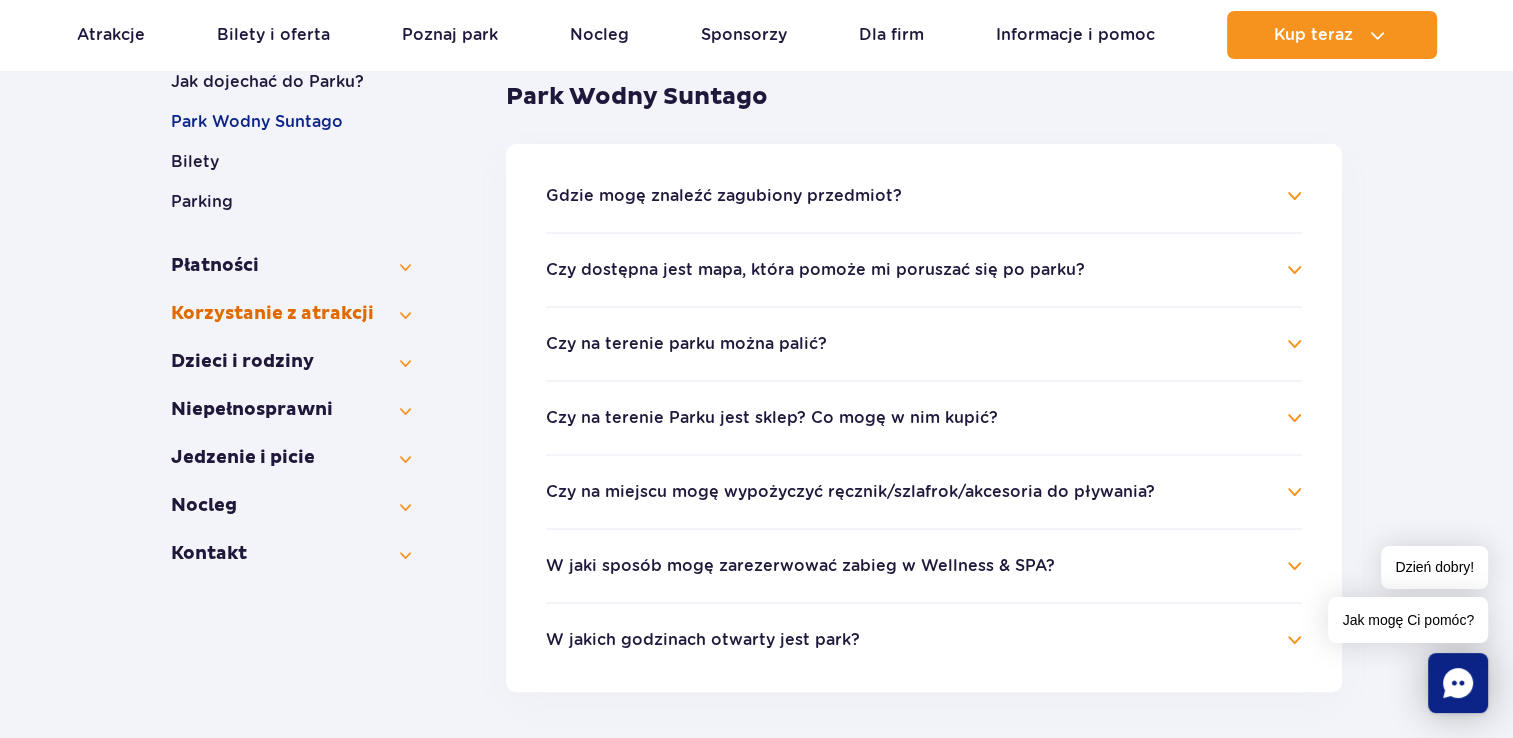 click on "Korzystanie z atrakcji" at bounding box center [291, 314] 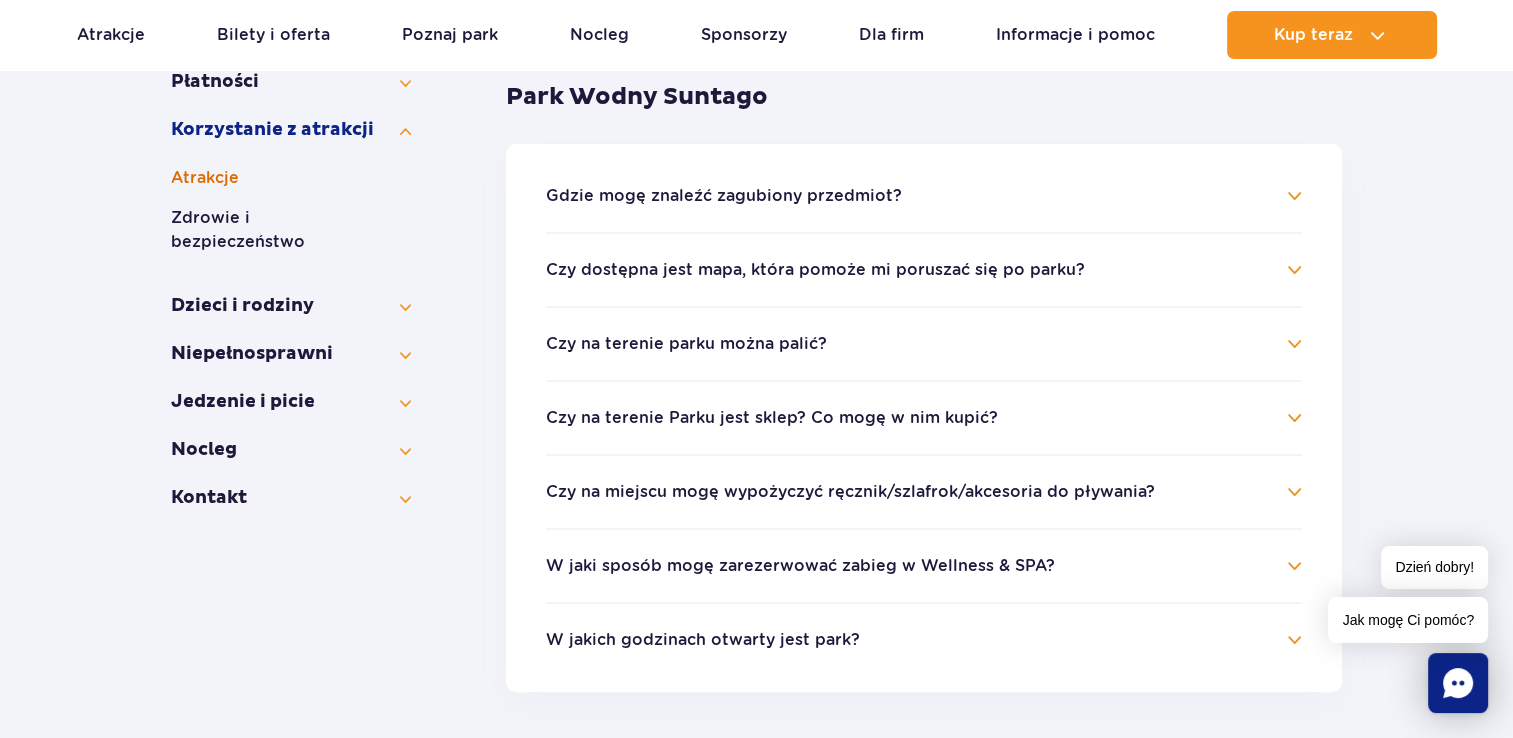 click on "Atrakcje" at bounding box center [291, 178] 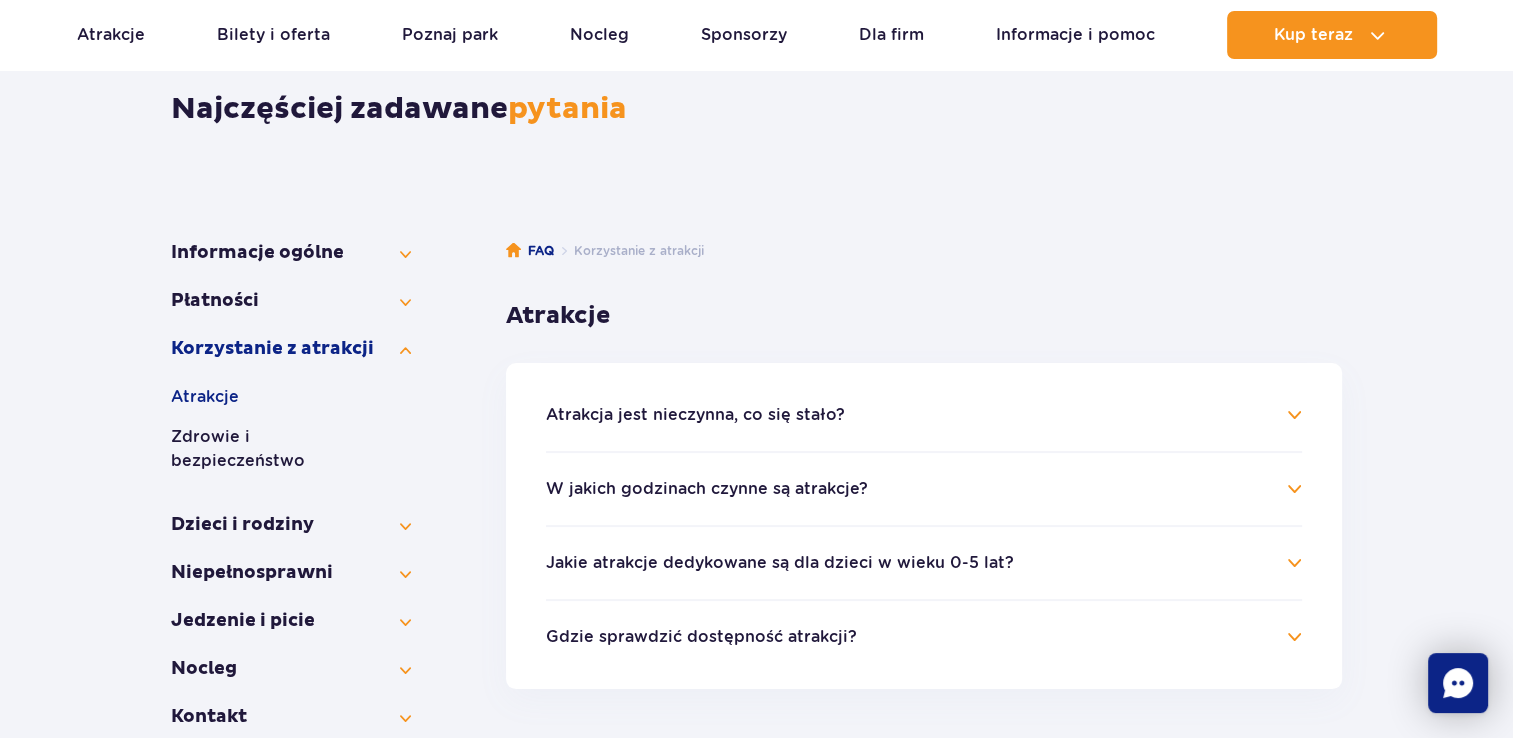 scroll, scrollTop: 400, scrollLeft: 0, axis: vertical 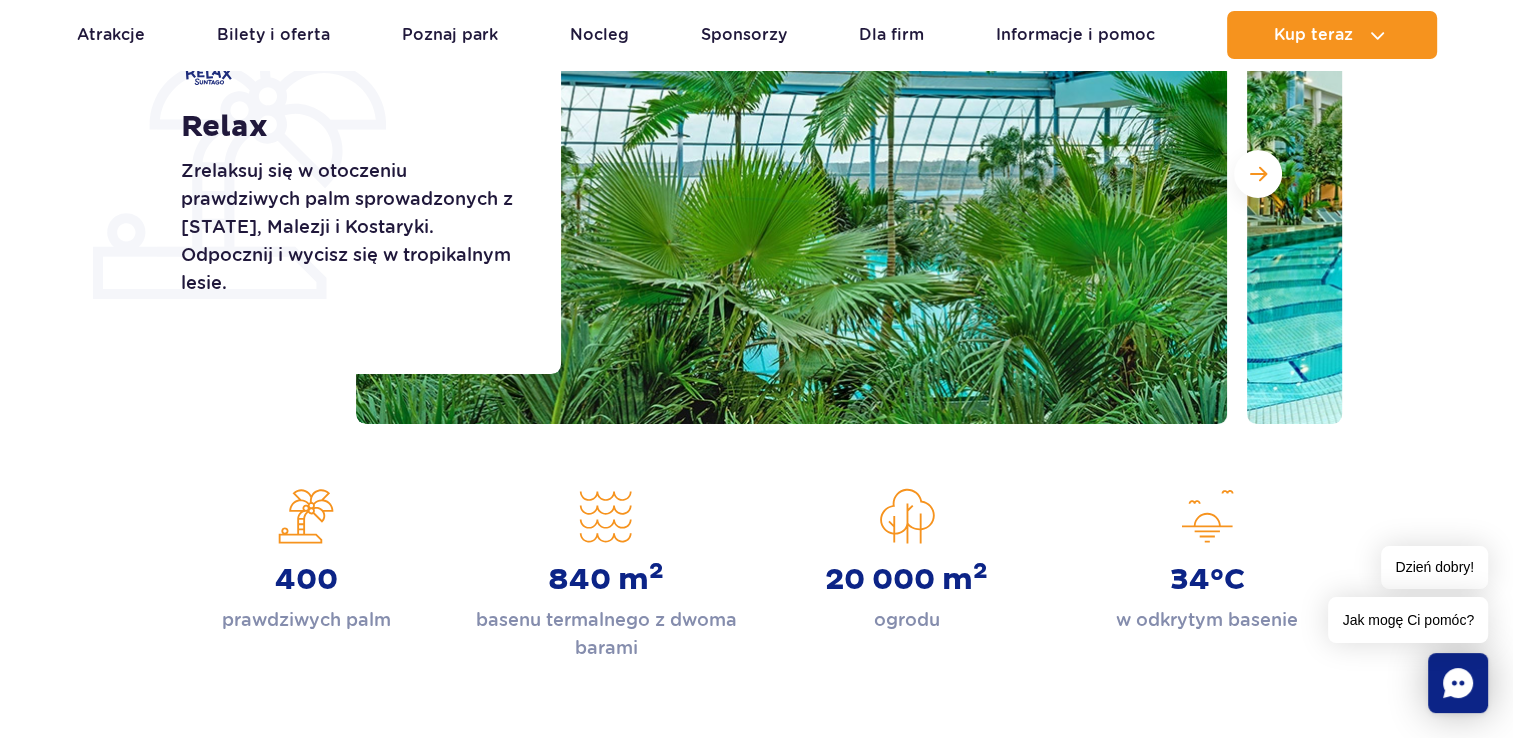 click at bounding box center [791, 174] 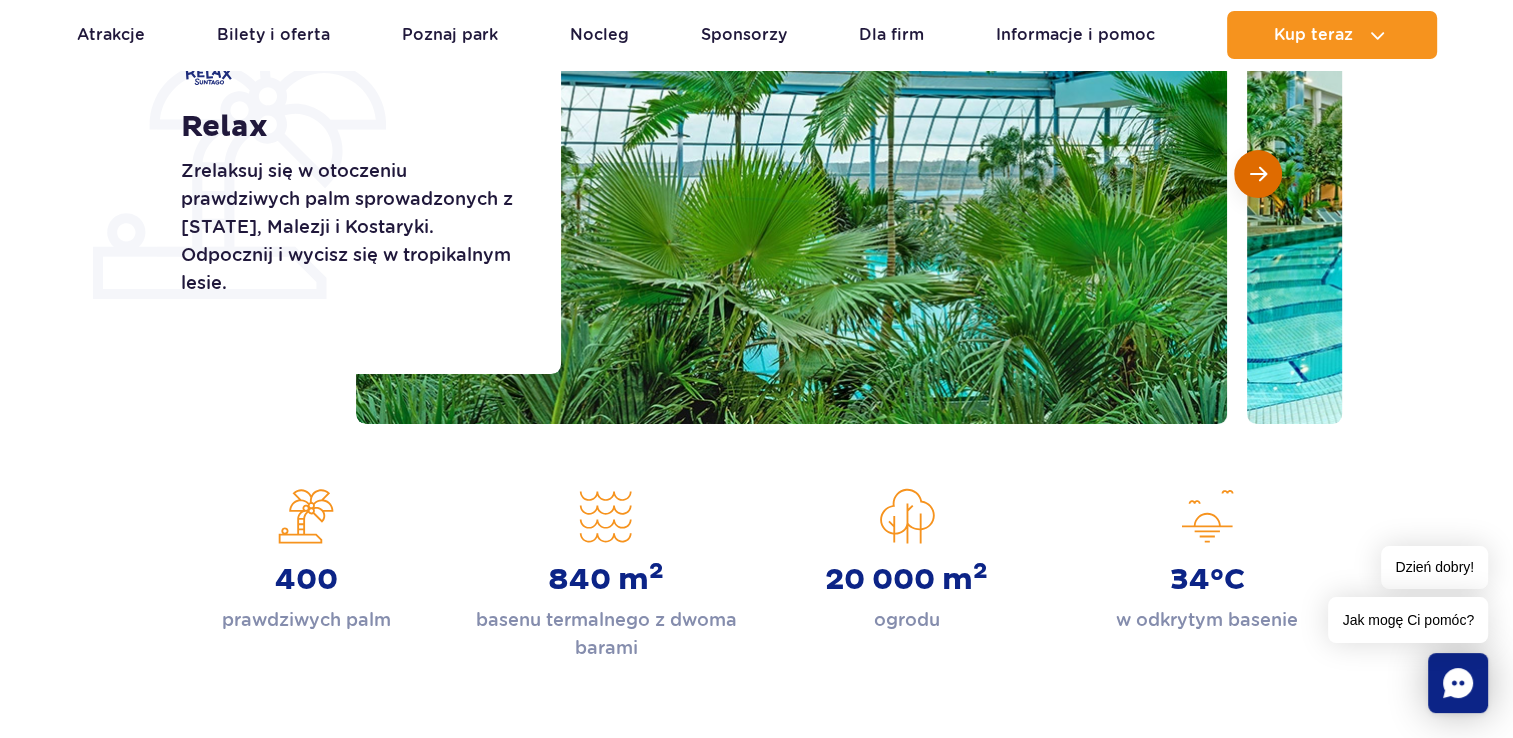 click at bounding box center (1258, 174) 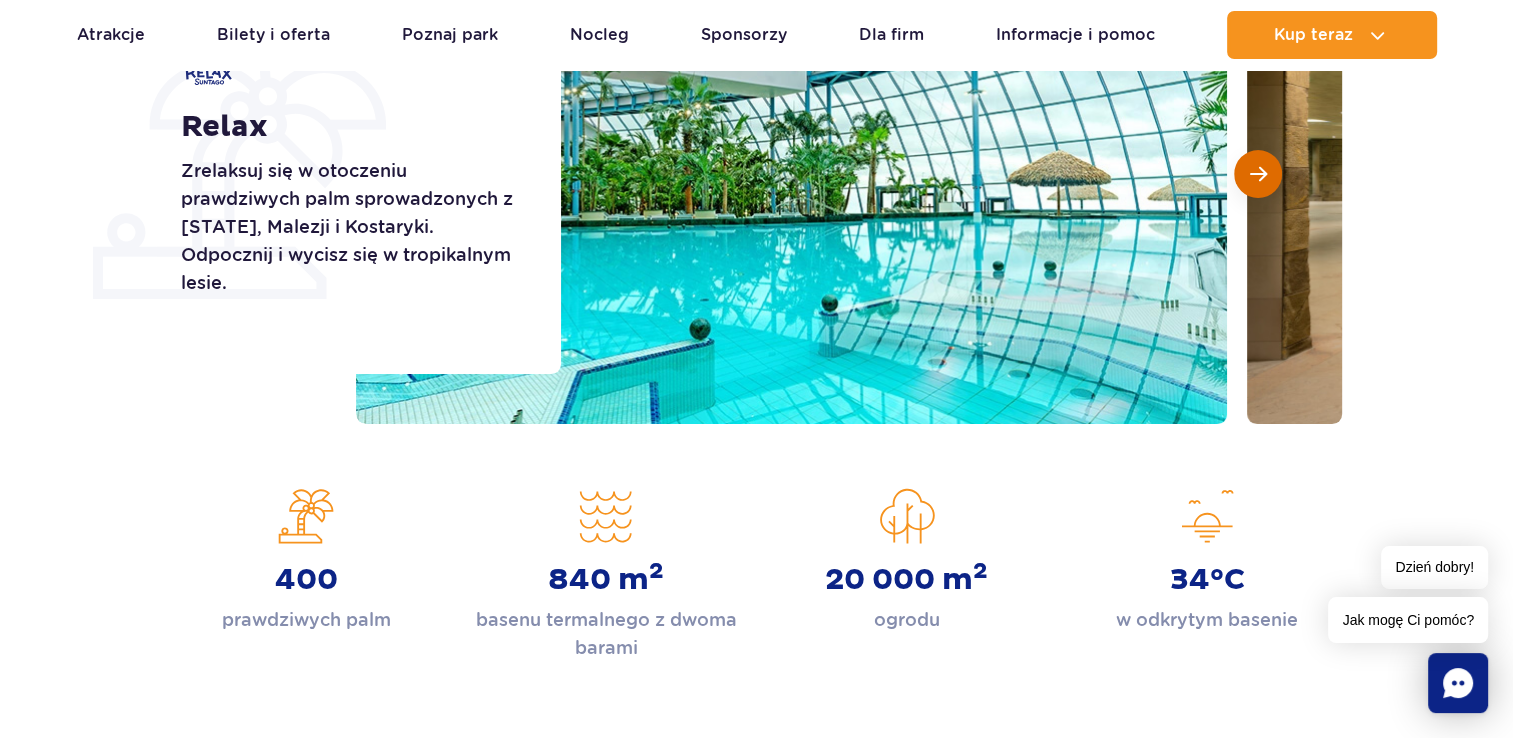 click at bounding box center [1258, 174] 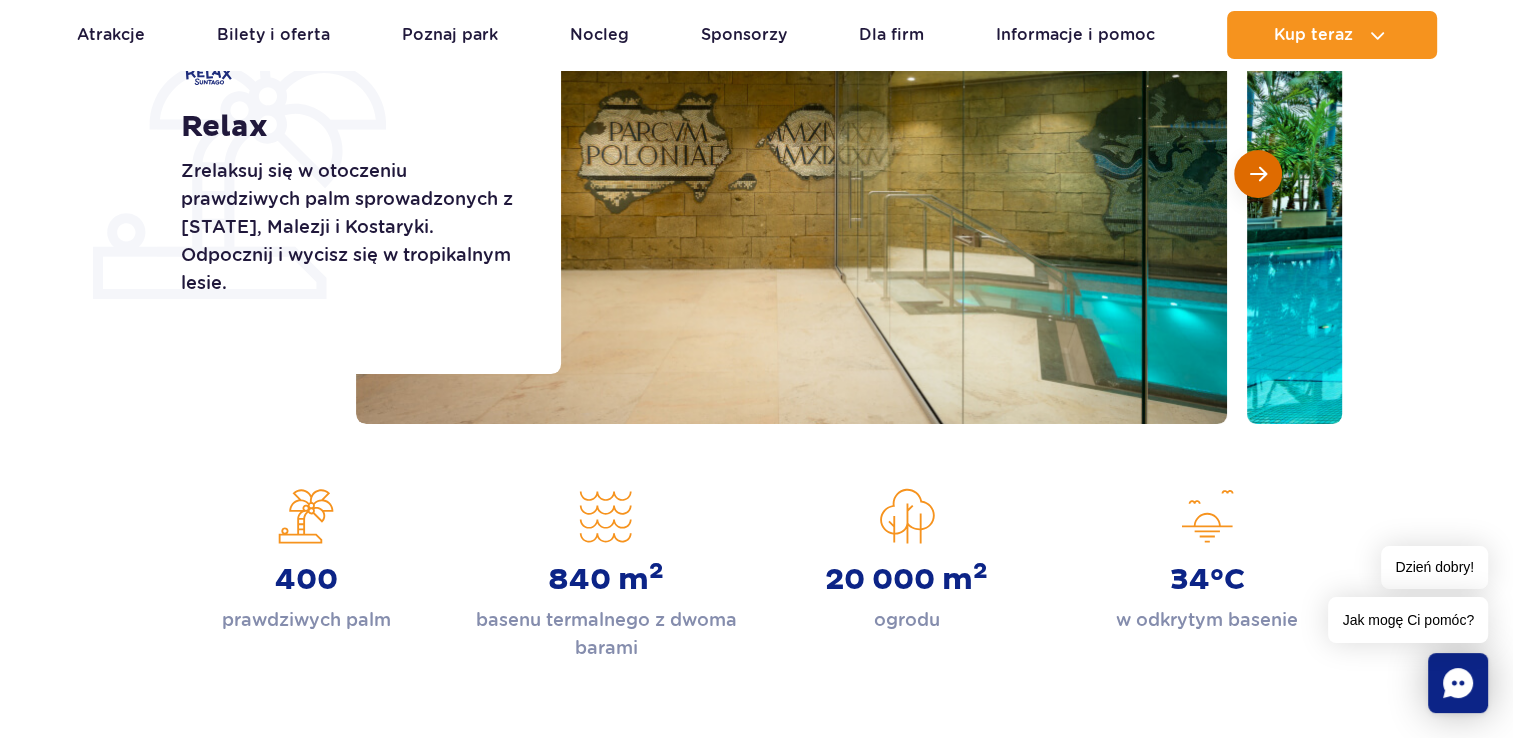 click at bounding box center (1258, 174) 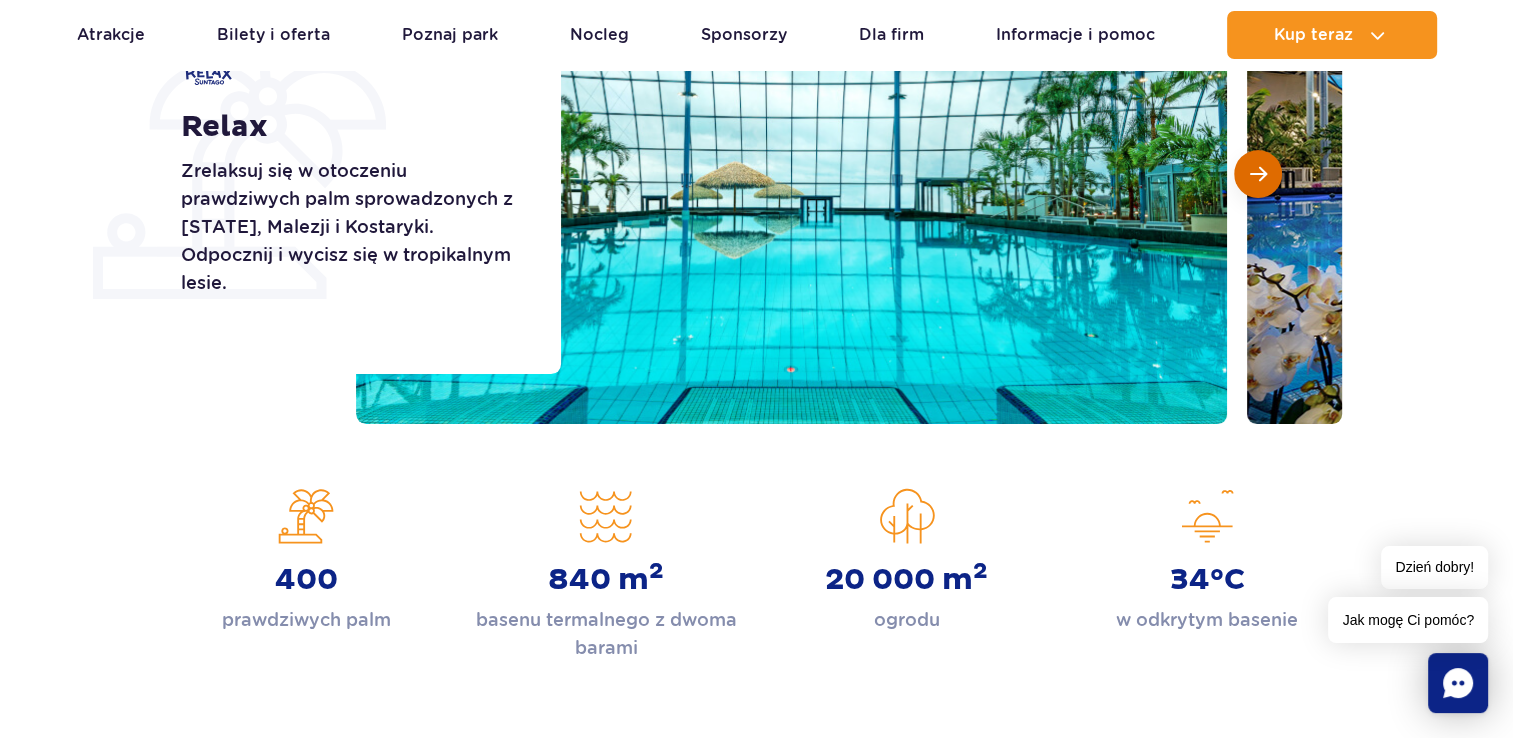 click at bounding box center (1258, 174) 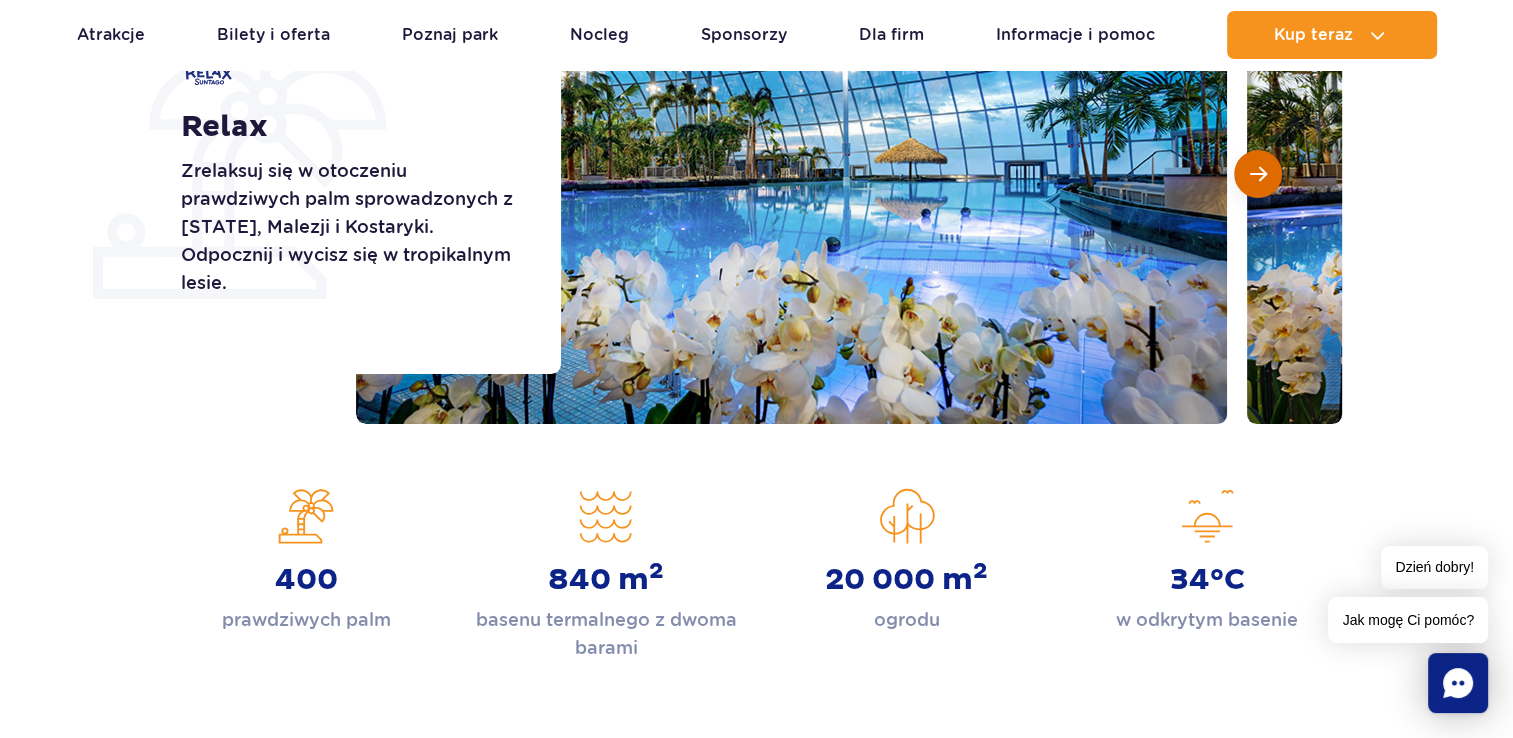click at bounding box center (1258, 174) 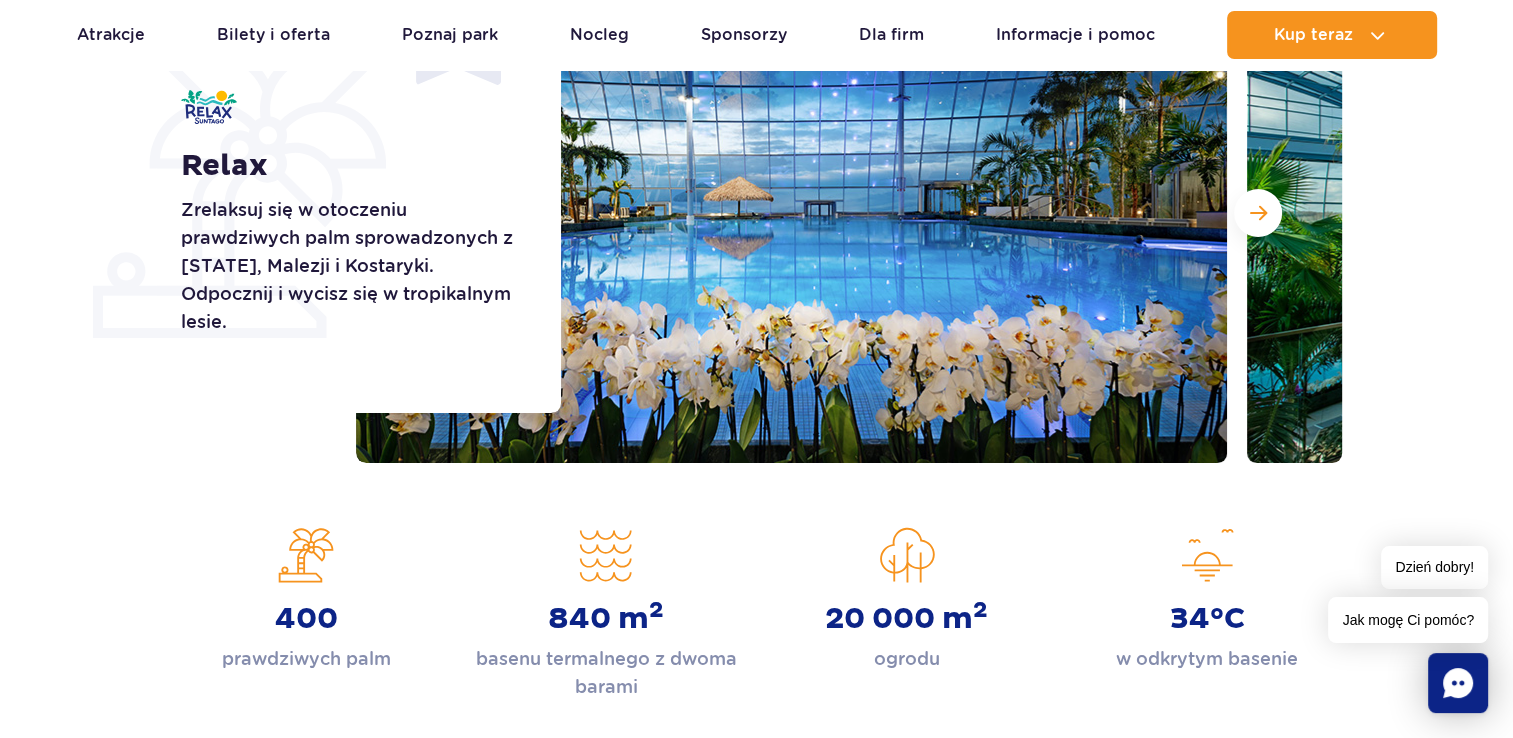 scroll, scrollTop: 300, scrollLeft: 0, axis: vertical 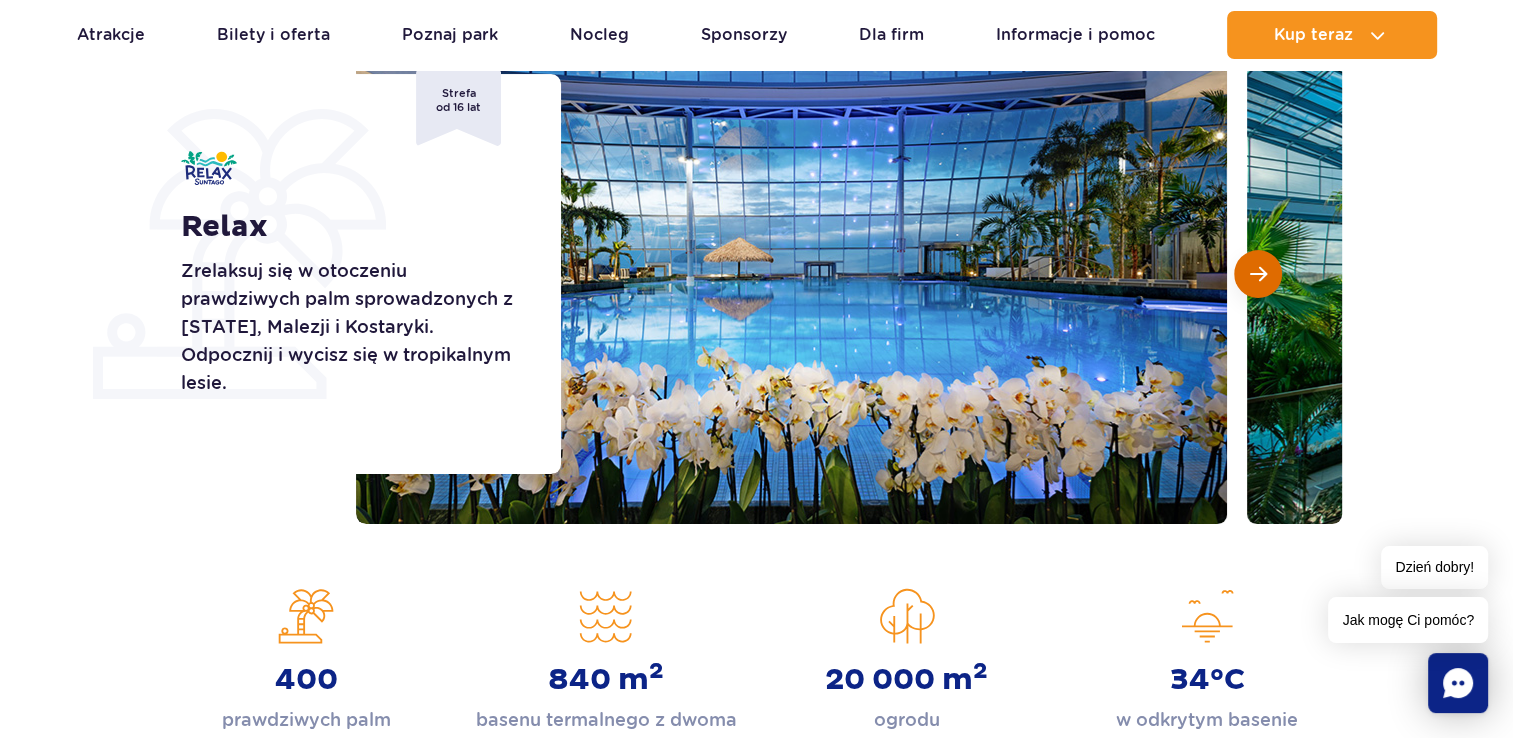 click at bounding box center [1258, 274] 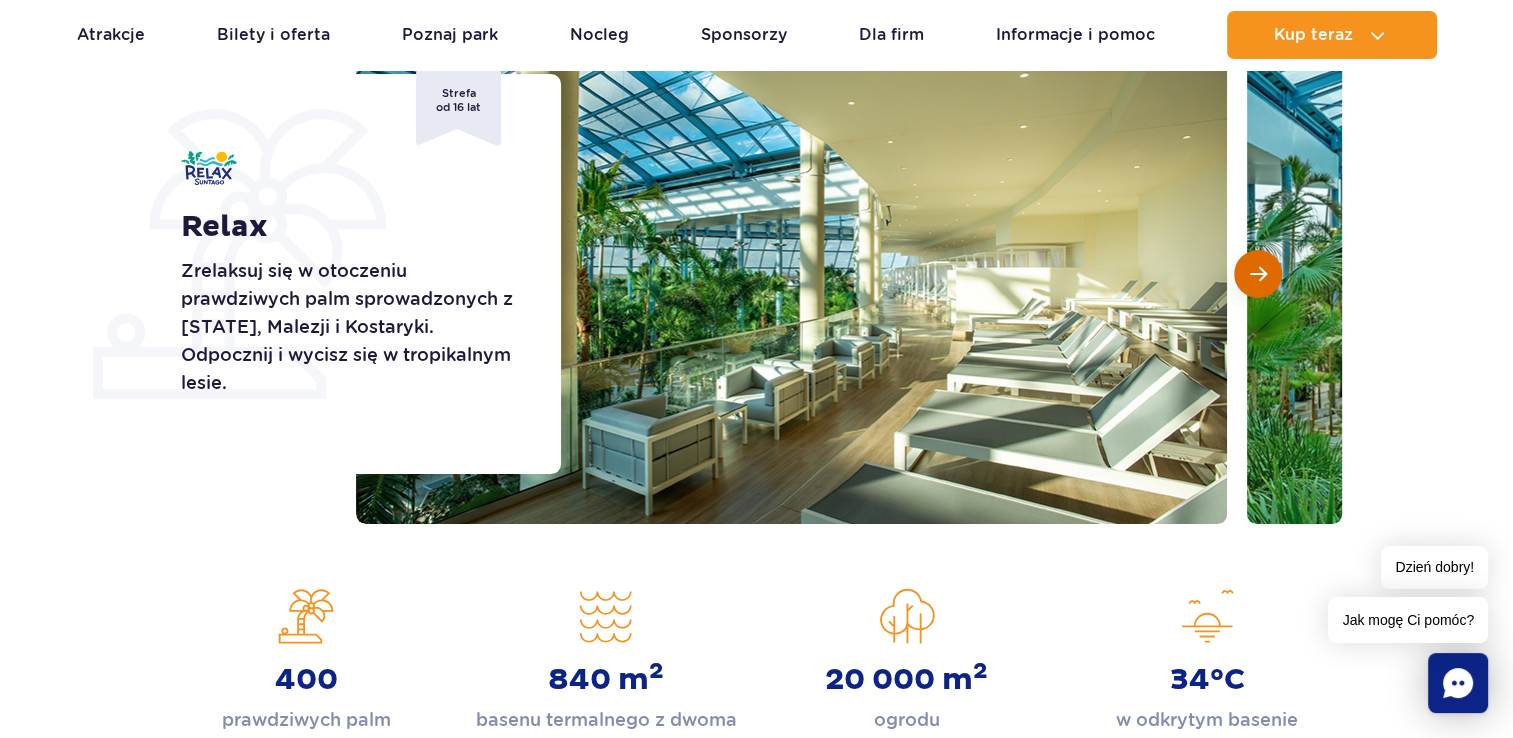 click at bounding box center (1258, 274) 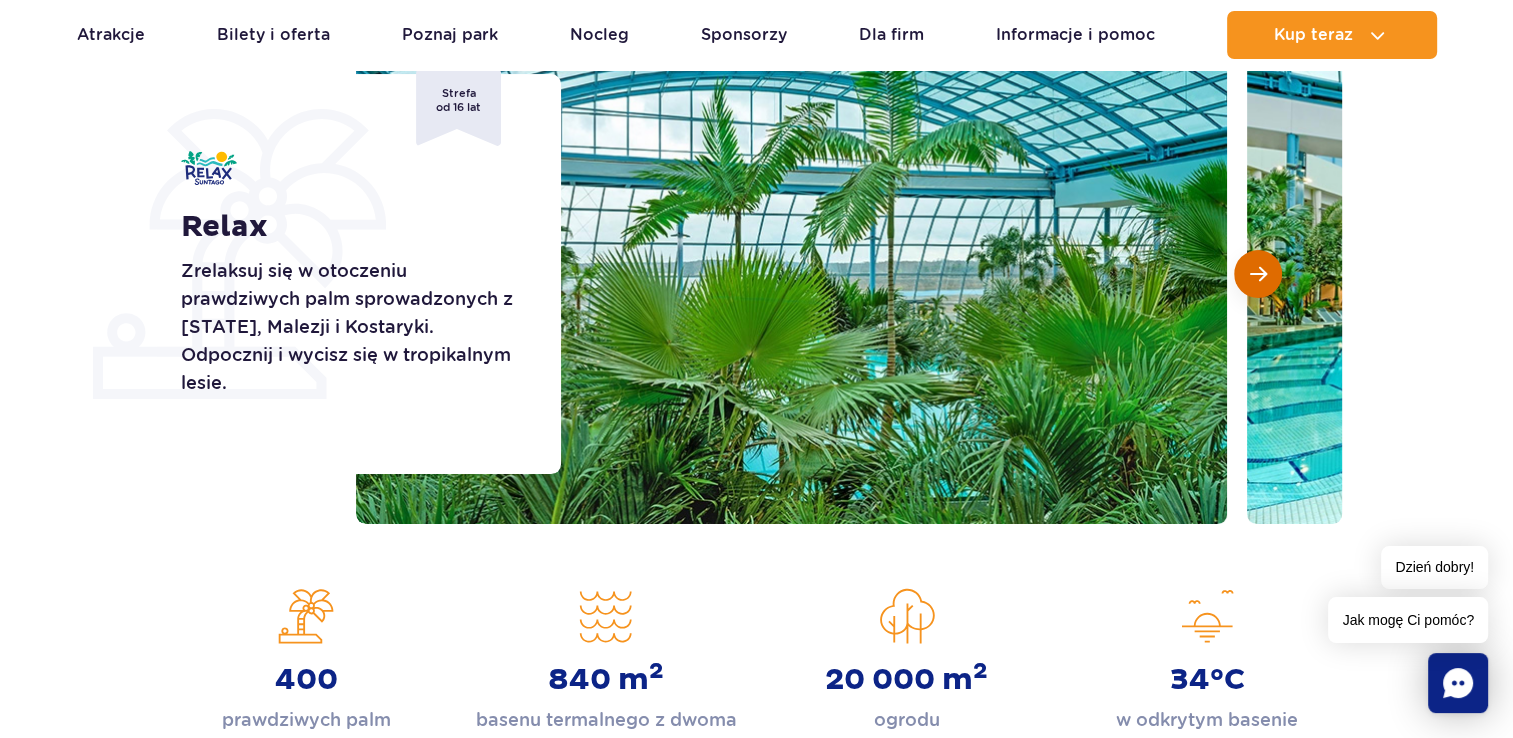 click at bounding box center [1258, 274] 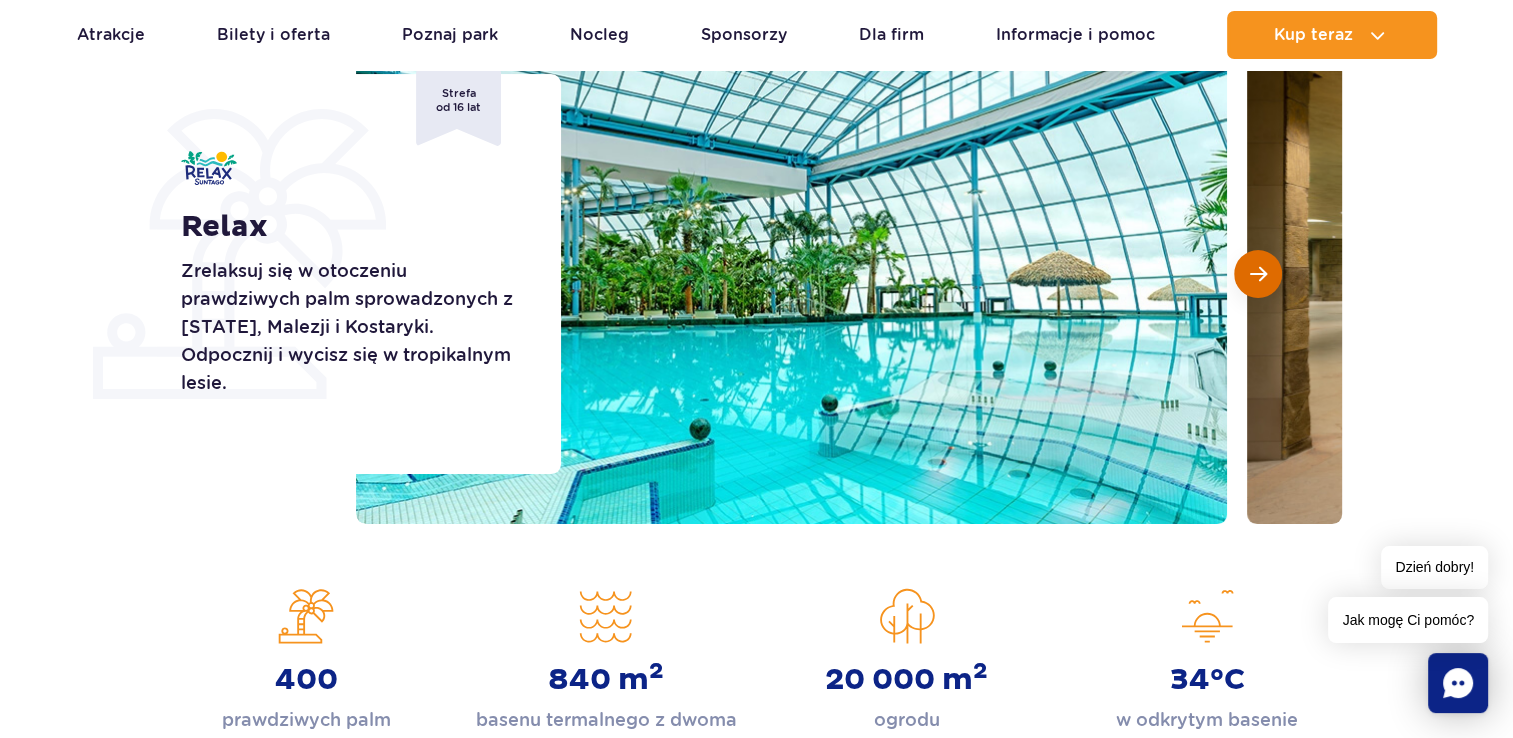 click at bounding box center [1258, 274] 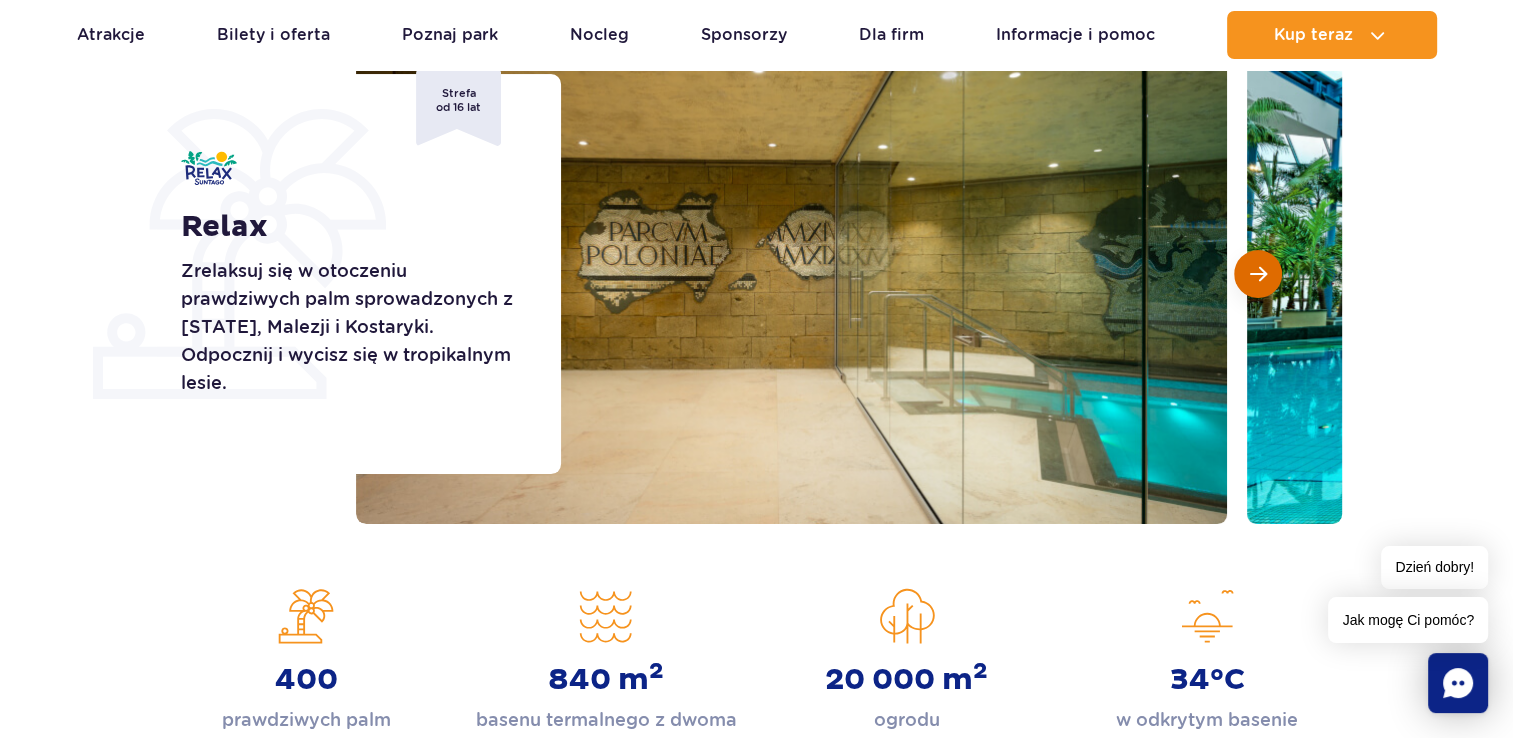 click at bounding box center [1258, 274] 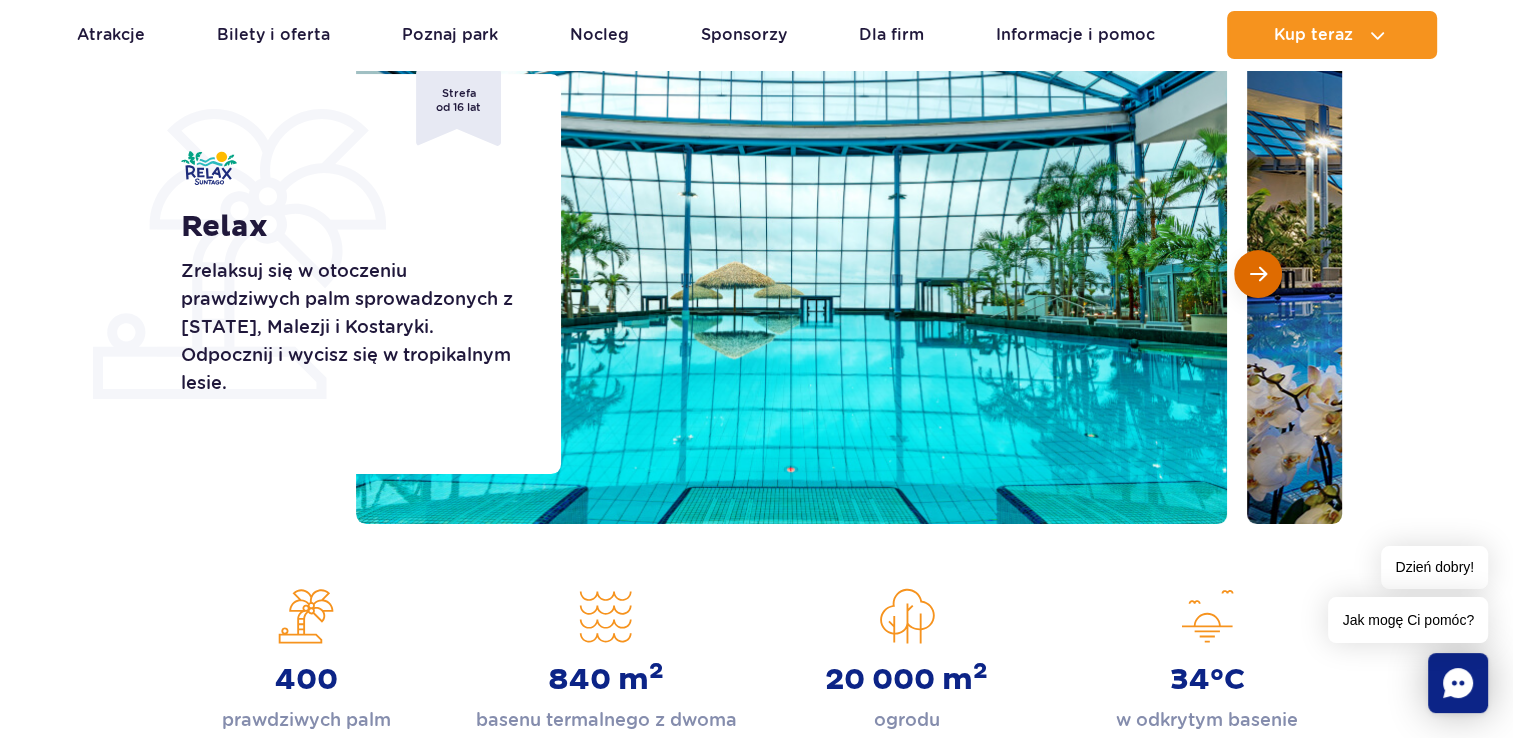 click at bounding box center [1258, 274] 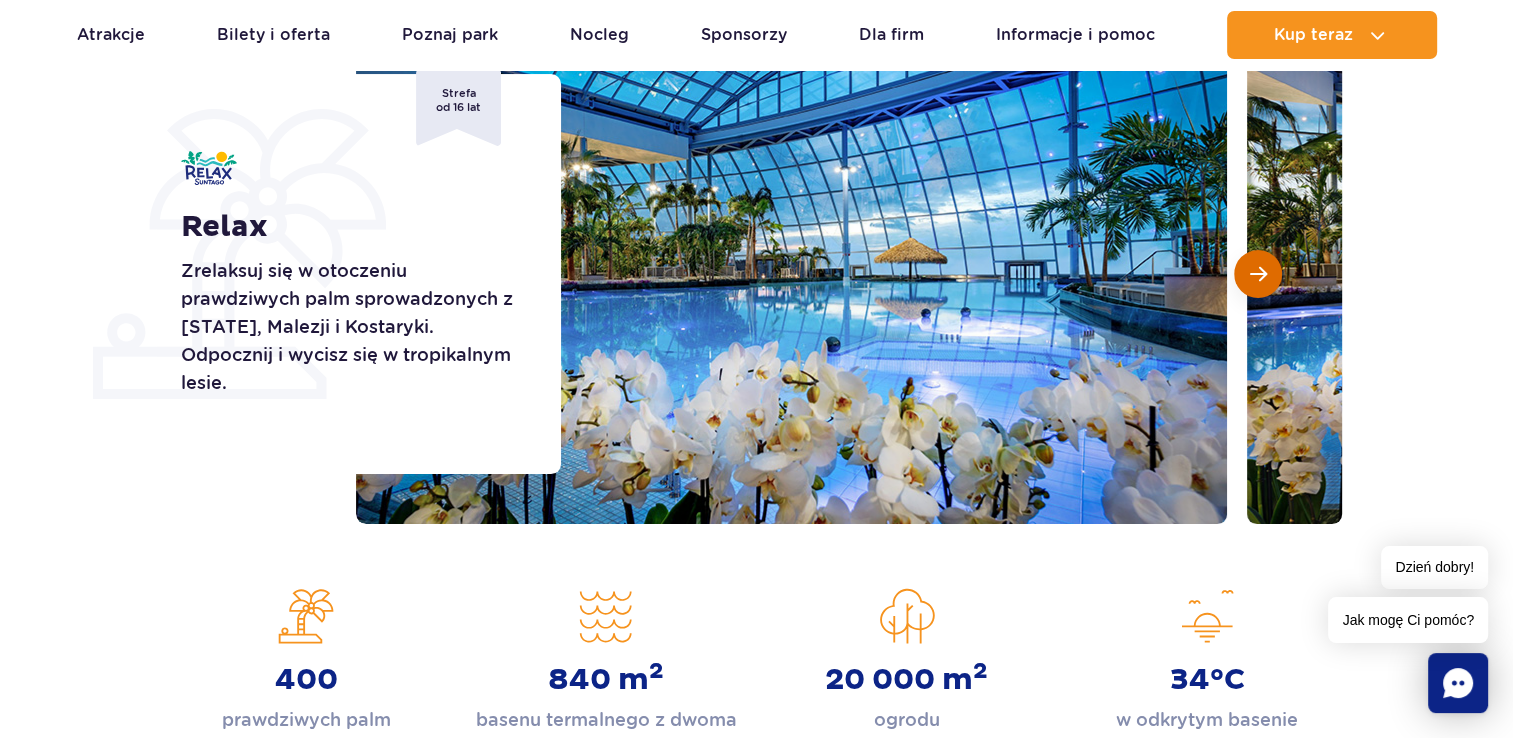 click at bounding box center [1258, 274] 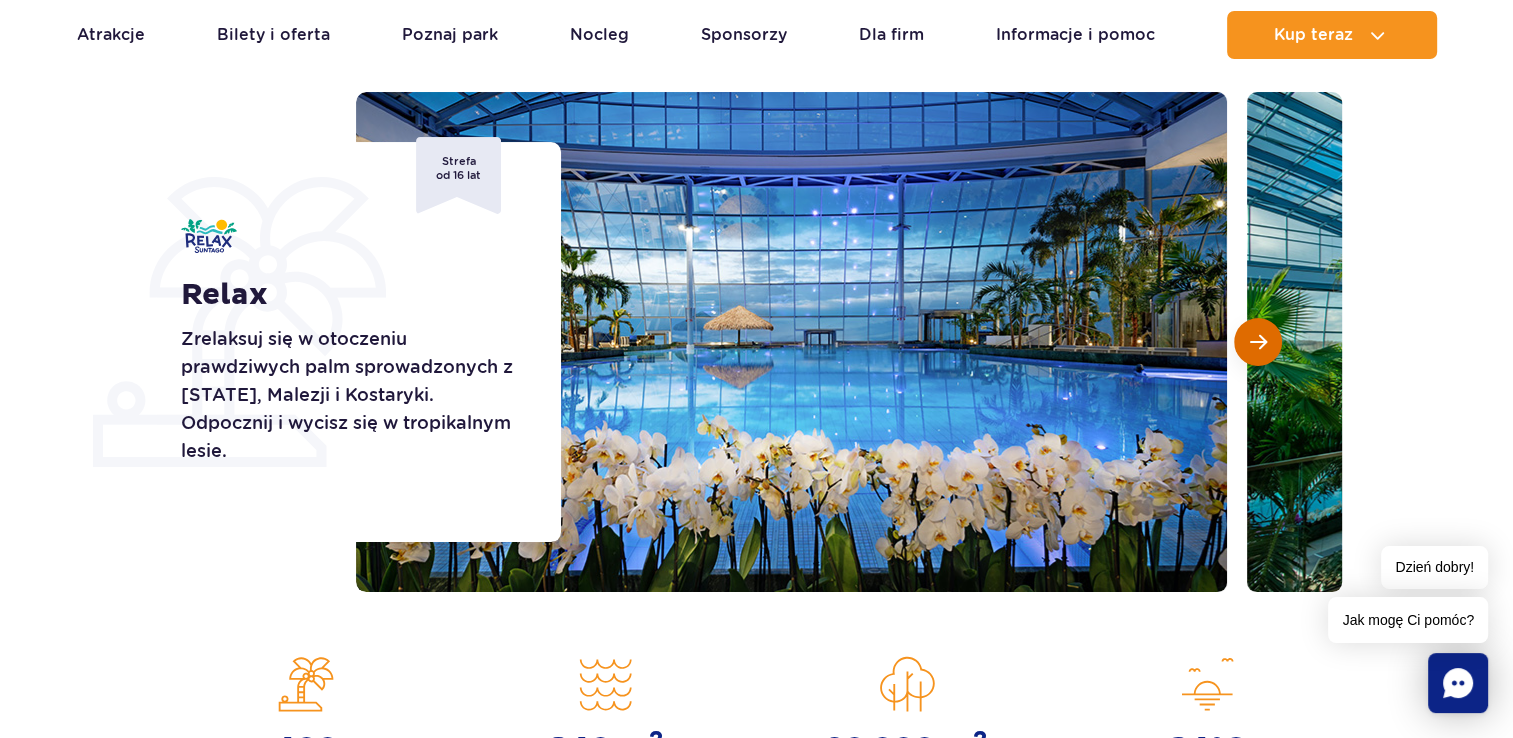 scroll, scrollTop: 200, scrollLeft: 0, axis: vertical 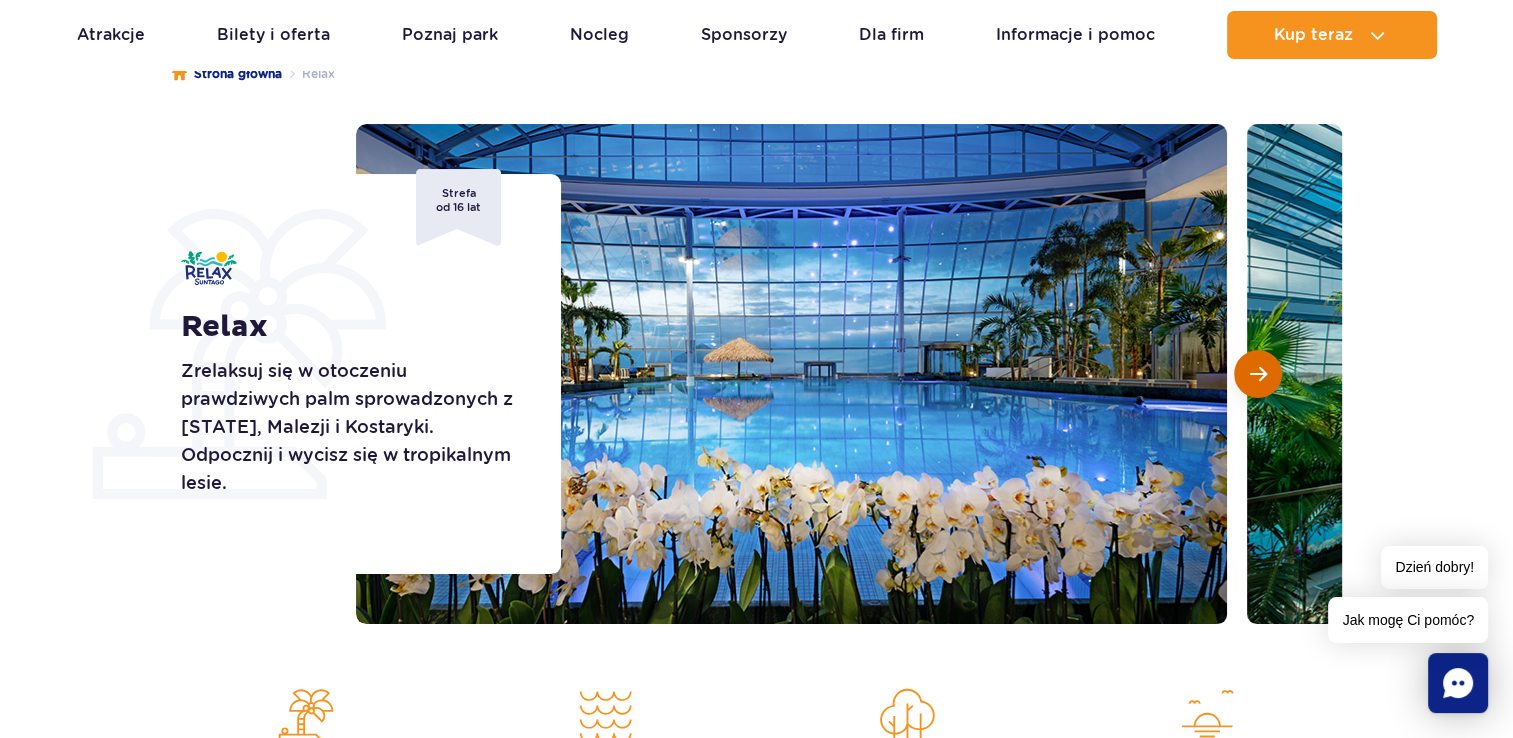 click at bounding box center (1258, 374) 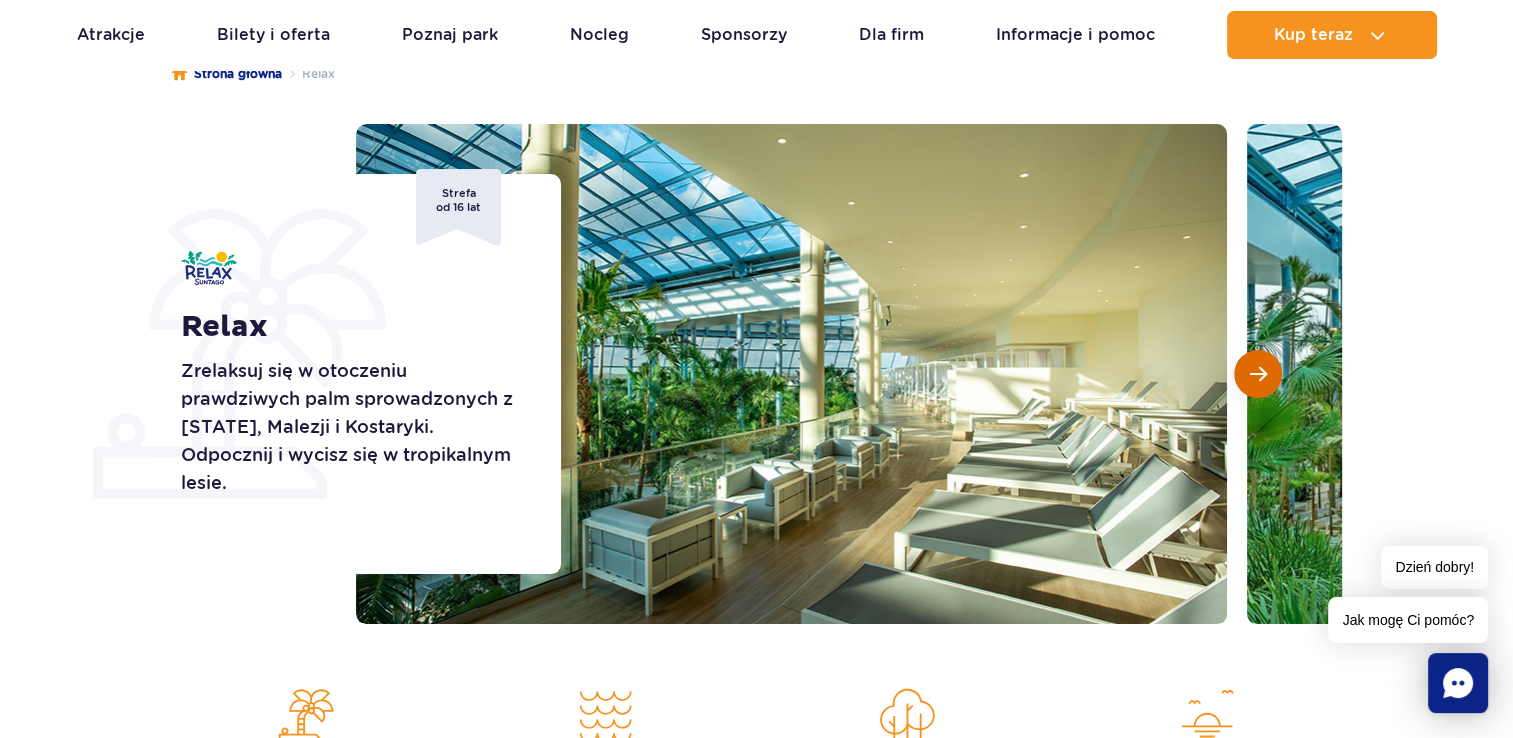 click at bounding box center (1258, 374) 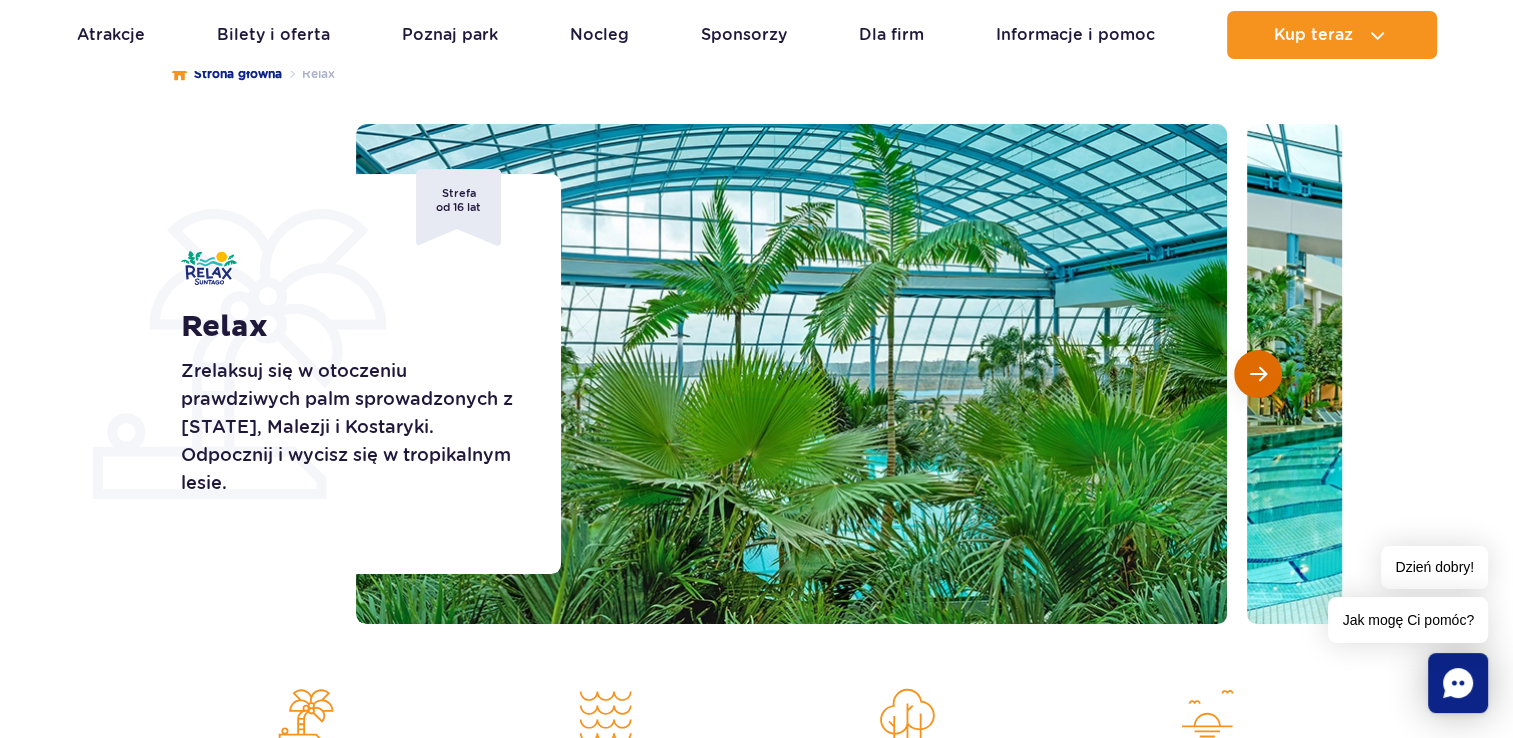 click at bounding box center [1258, 374] 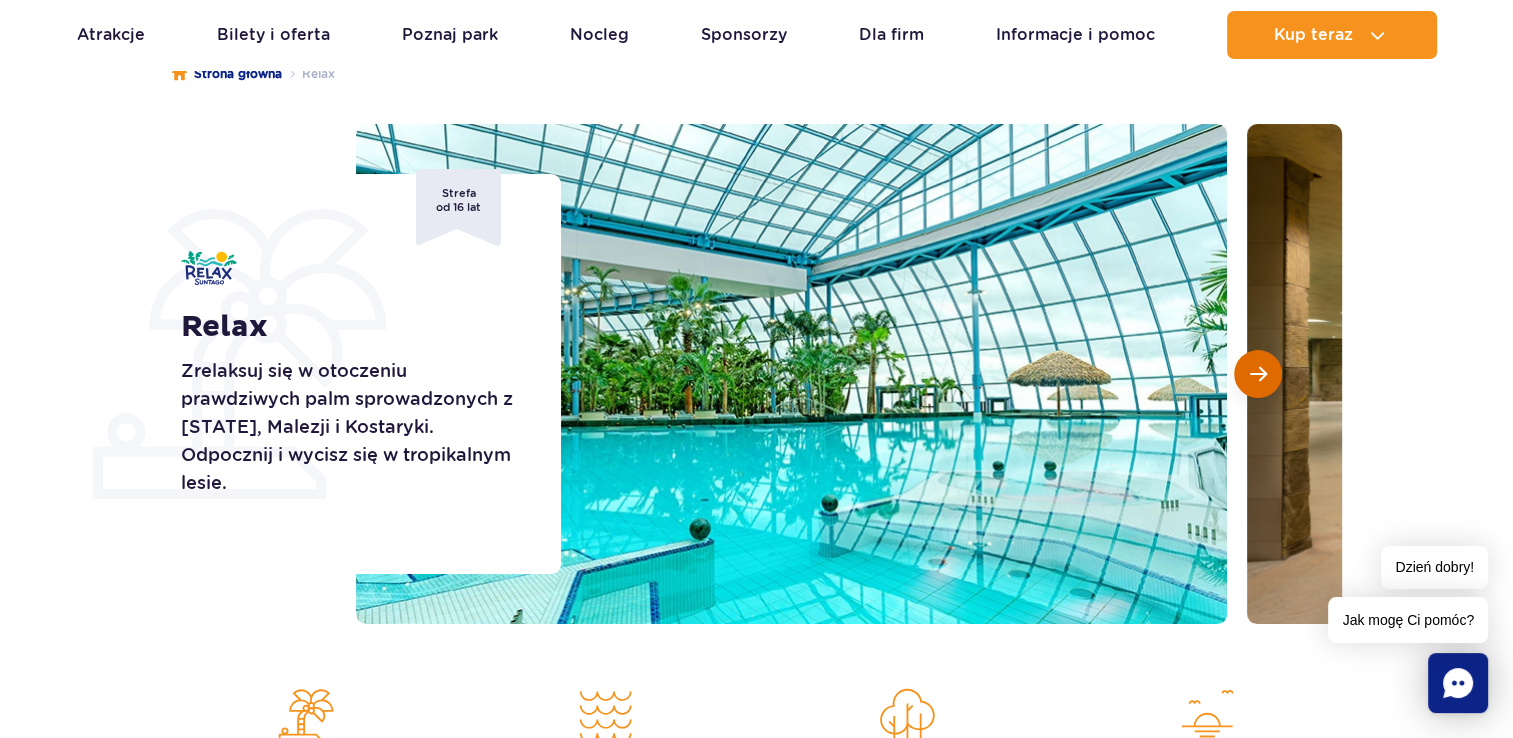 click at bounding box center (1258, 374) 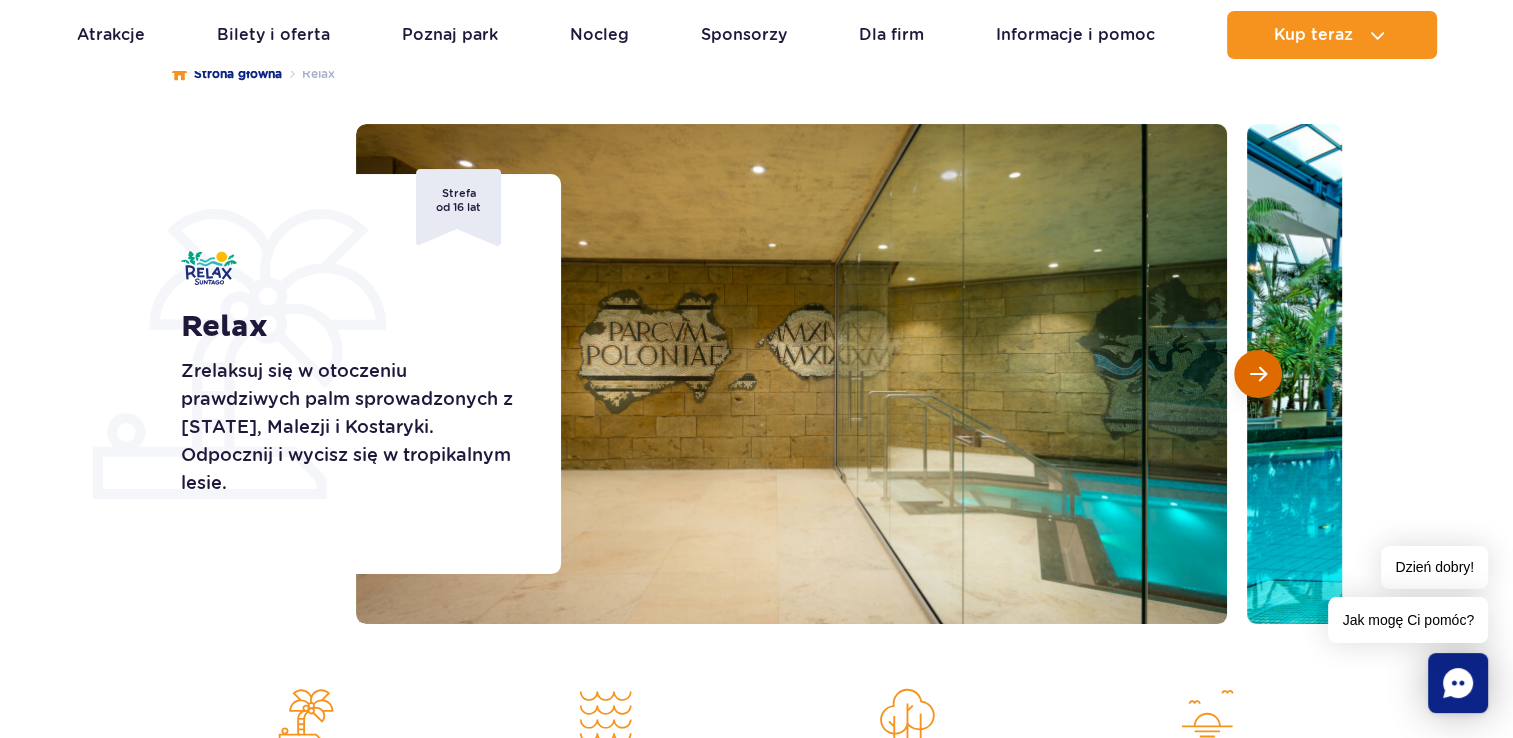 click at bounding box center (1258, 374) 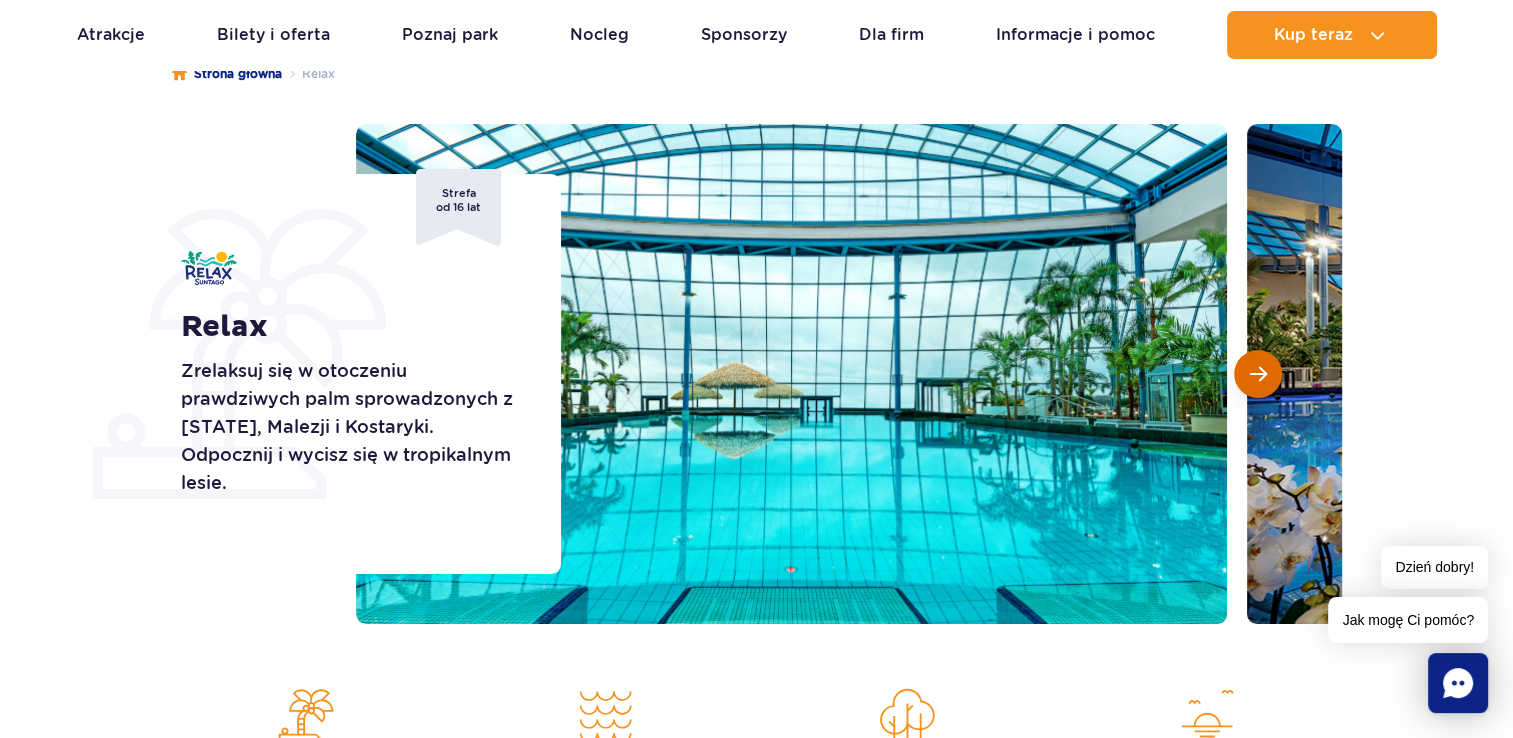 click at bounding box center [1258, 374] 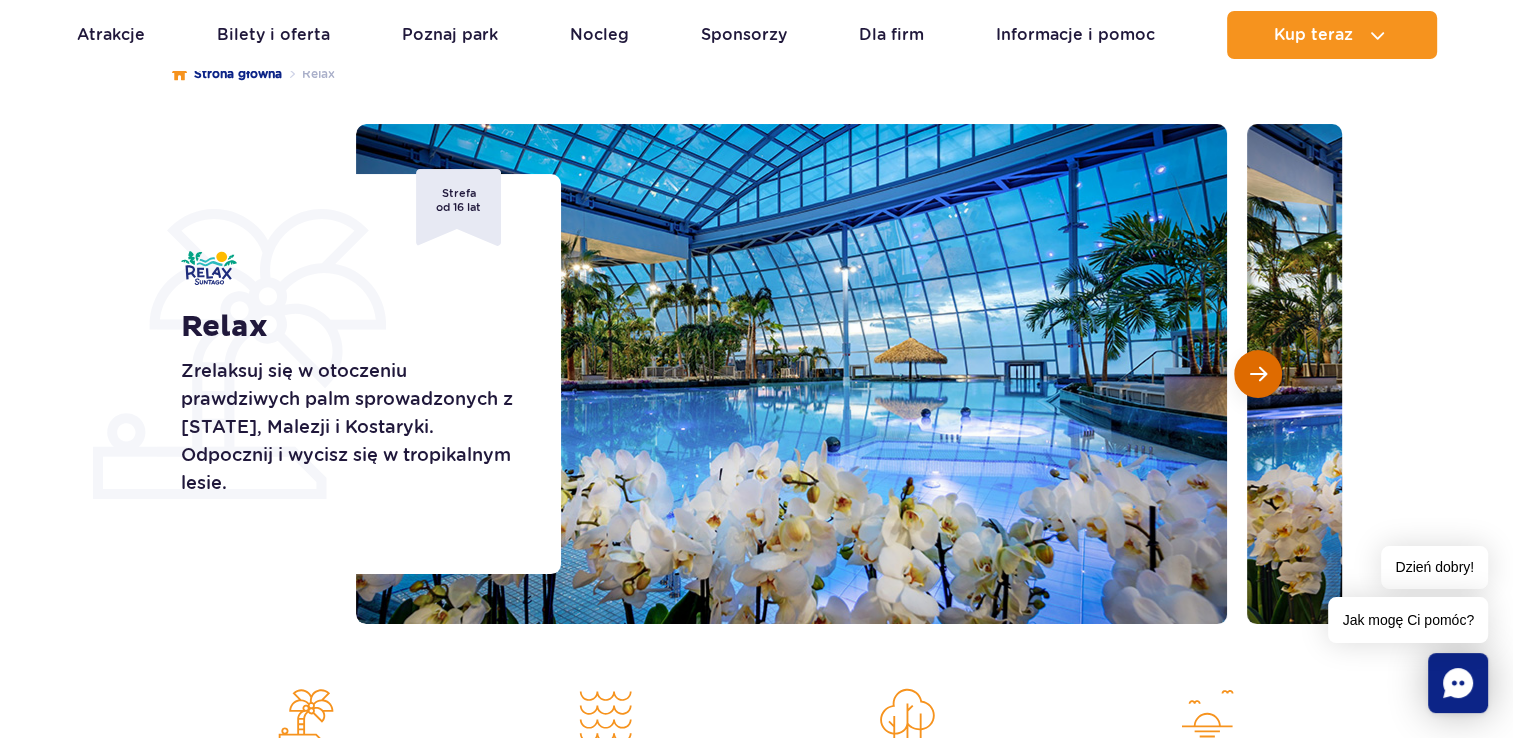 click at bounding box center [1258, 374] 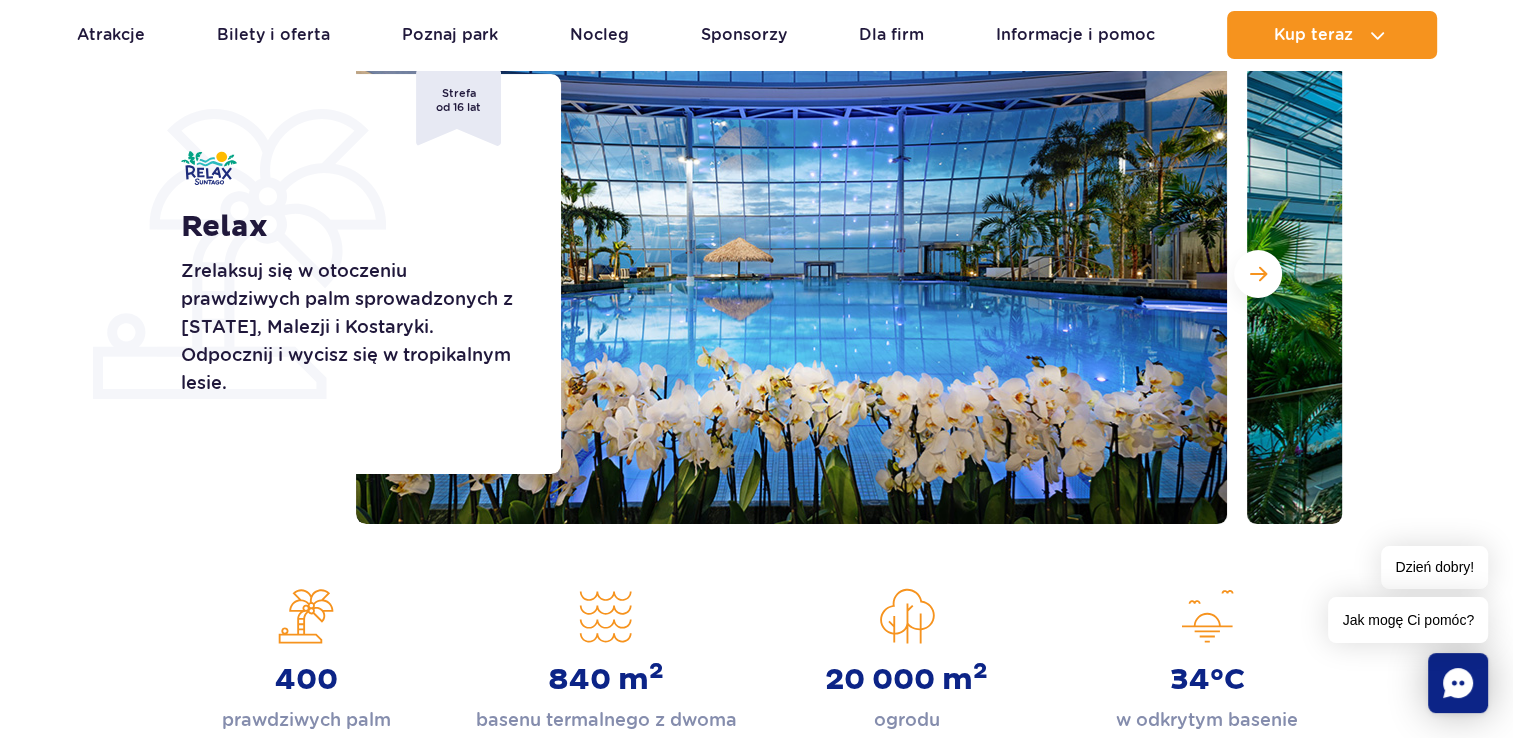 scroll, scrollTop: 0, scrollLeft: 0, axis: both 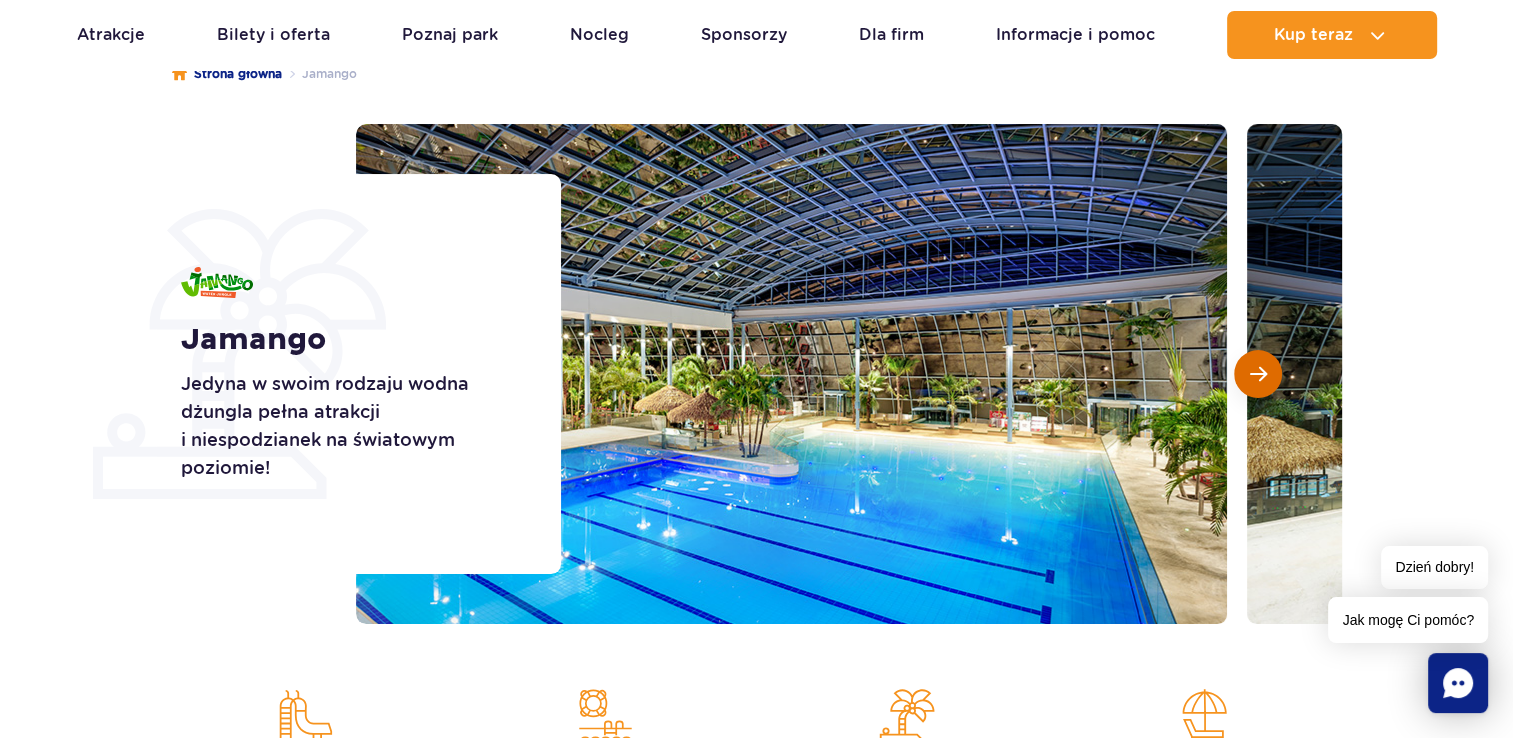 click at bounding box center [1258, 374] 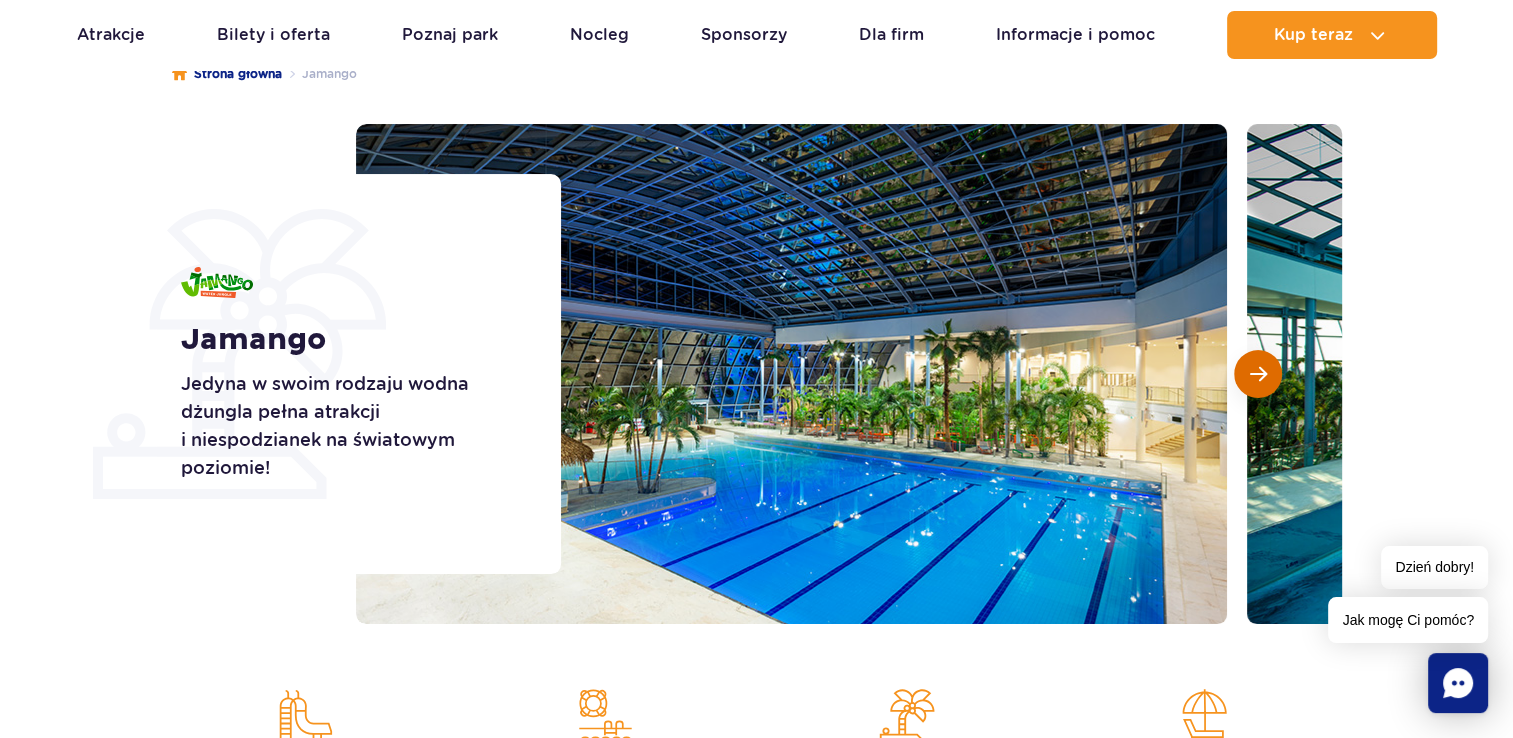 click at bounding box center (1258, 374) 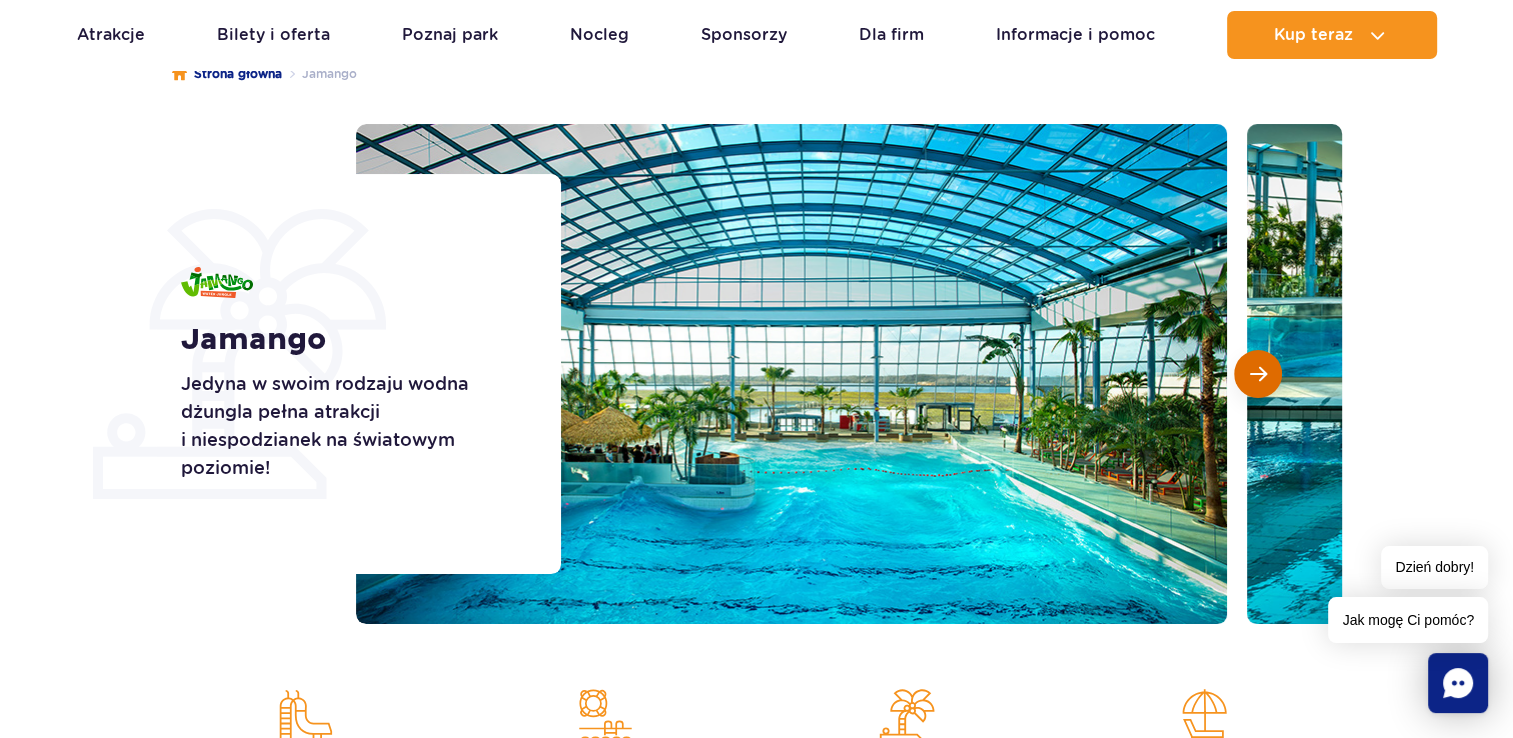 click at bounding box center (1258, 374) 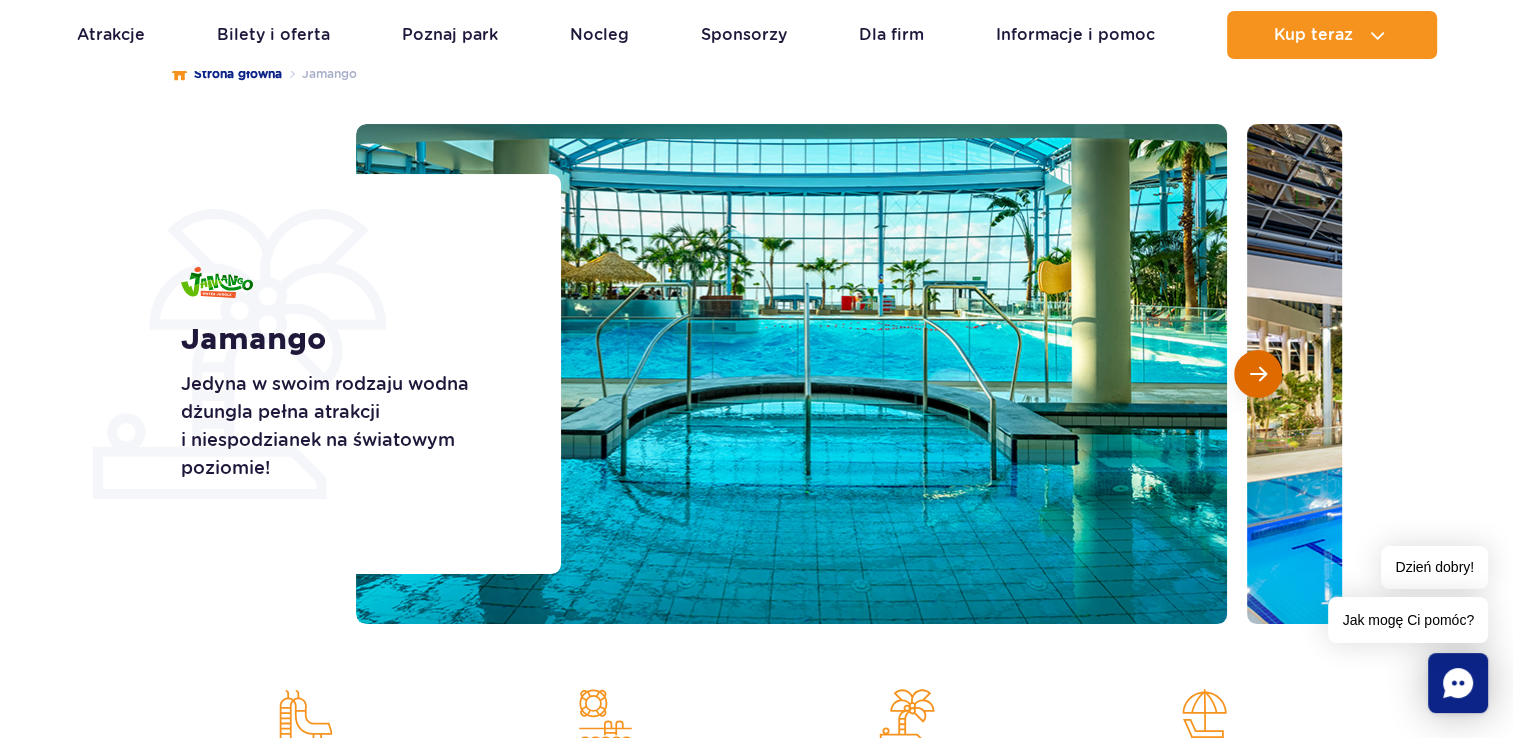 click at bounding box center [1258, 374] 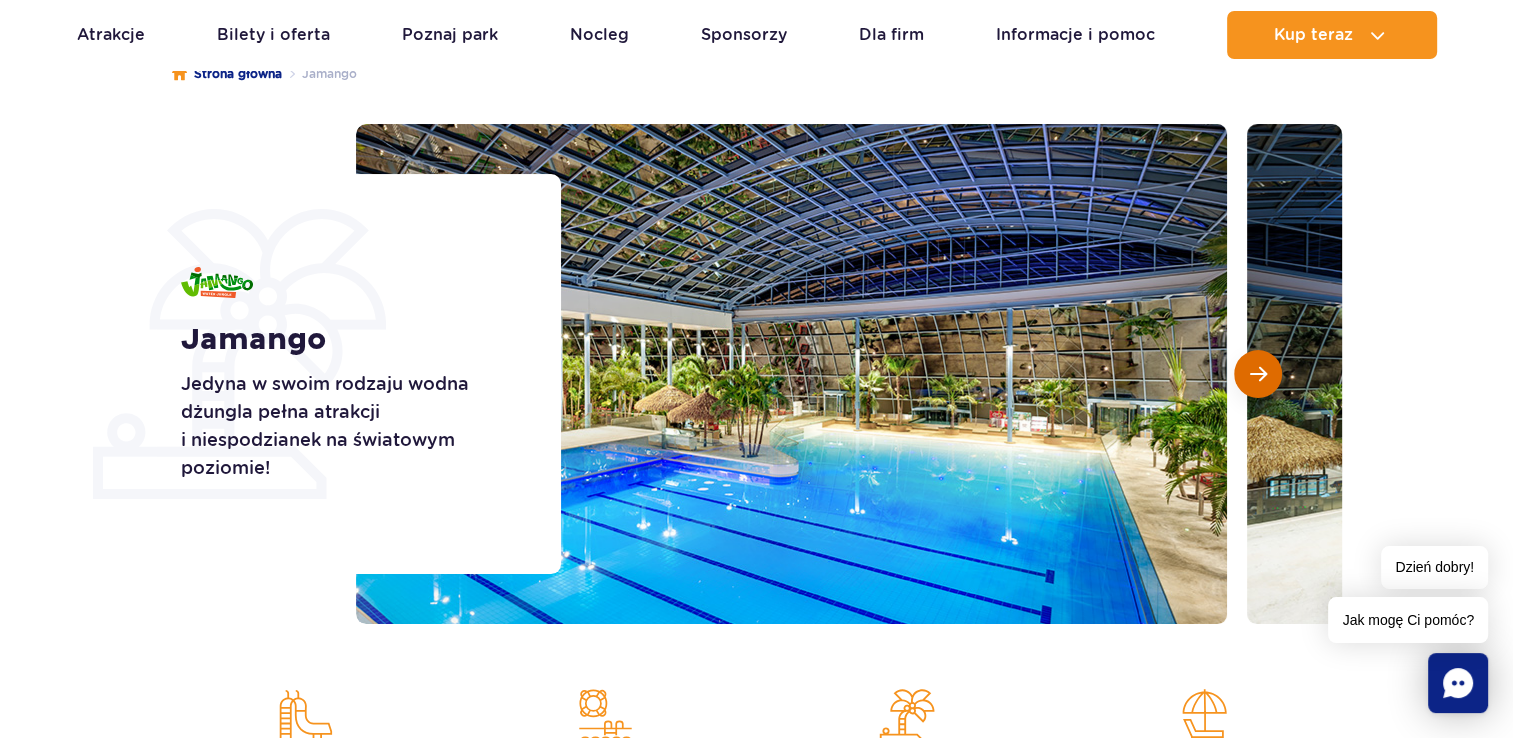 click at bounding box center [1258, 374] 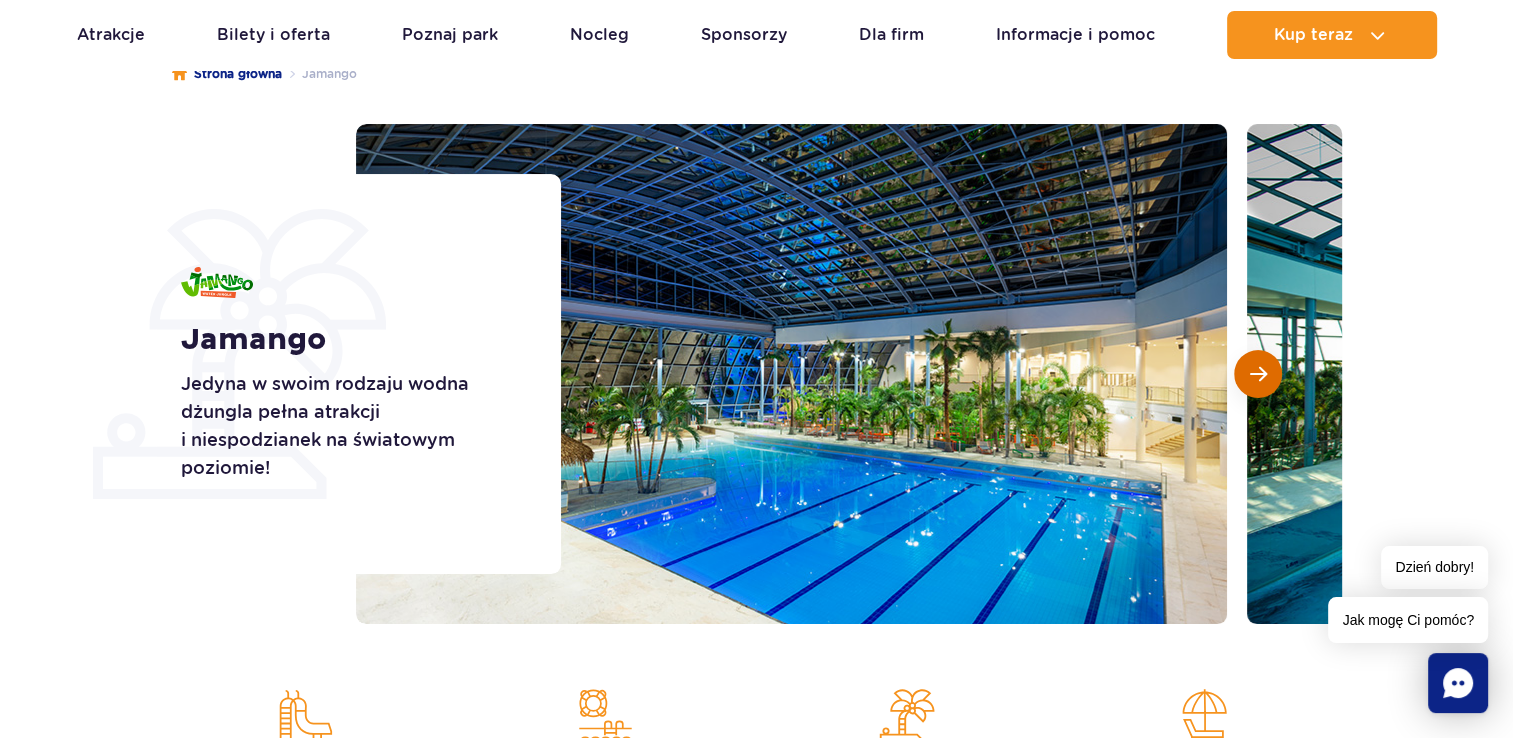 click at bounding box center [1258, 374] 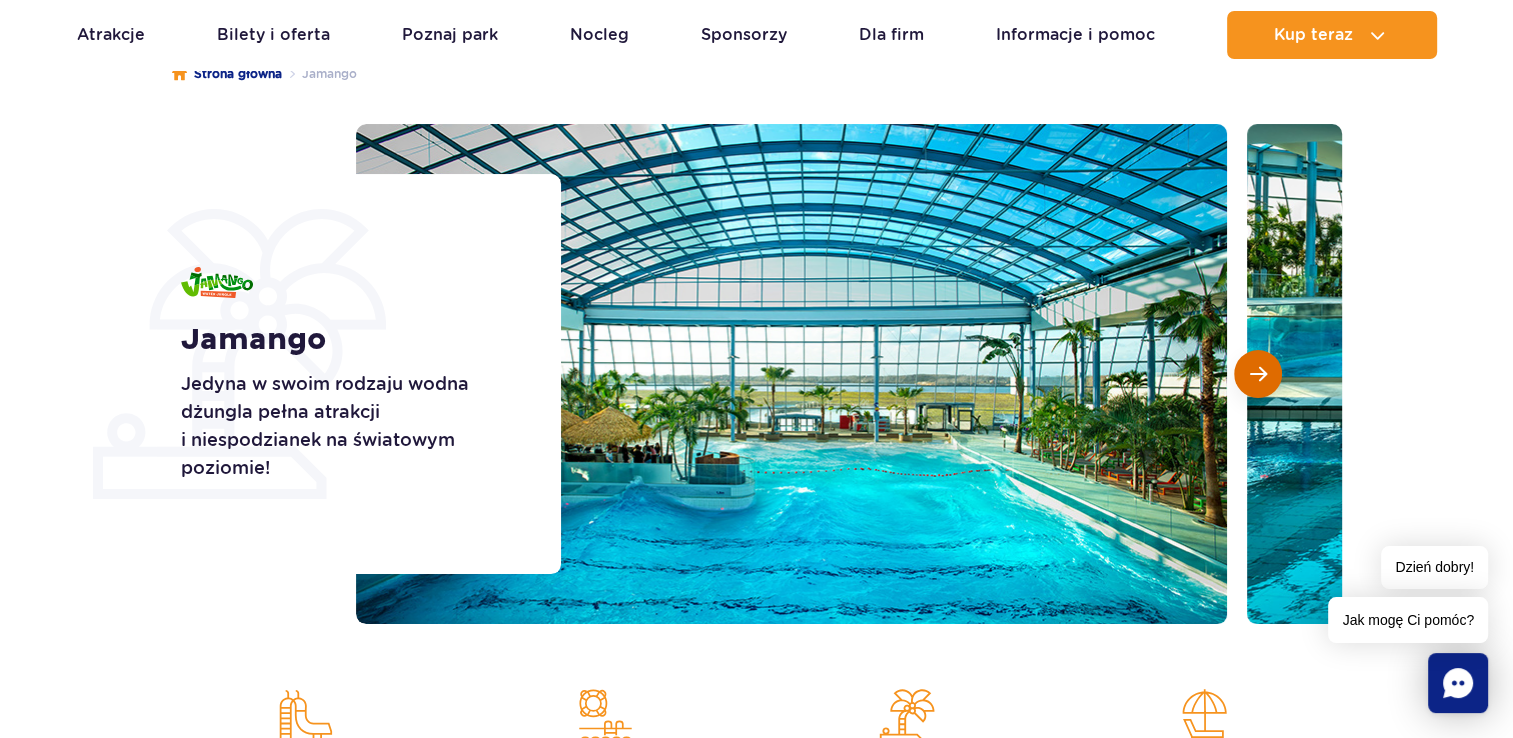 click at bounding box center [1258, 374] 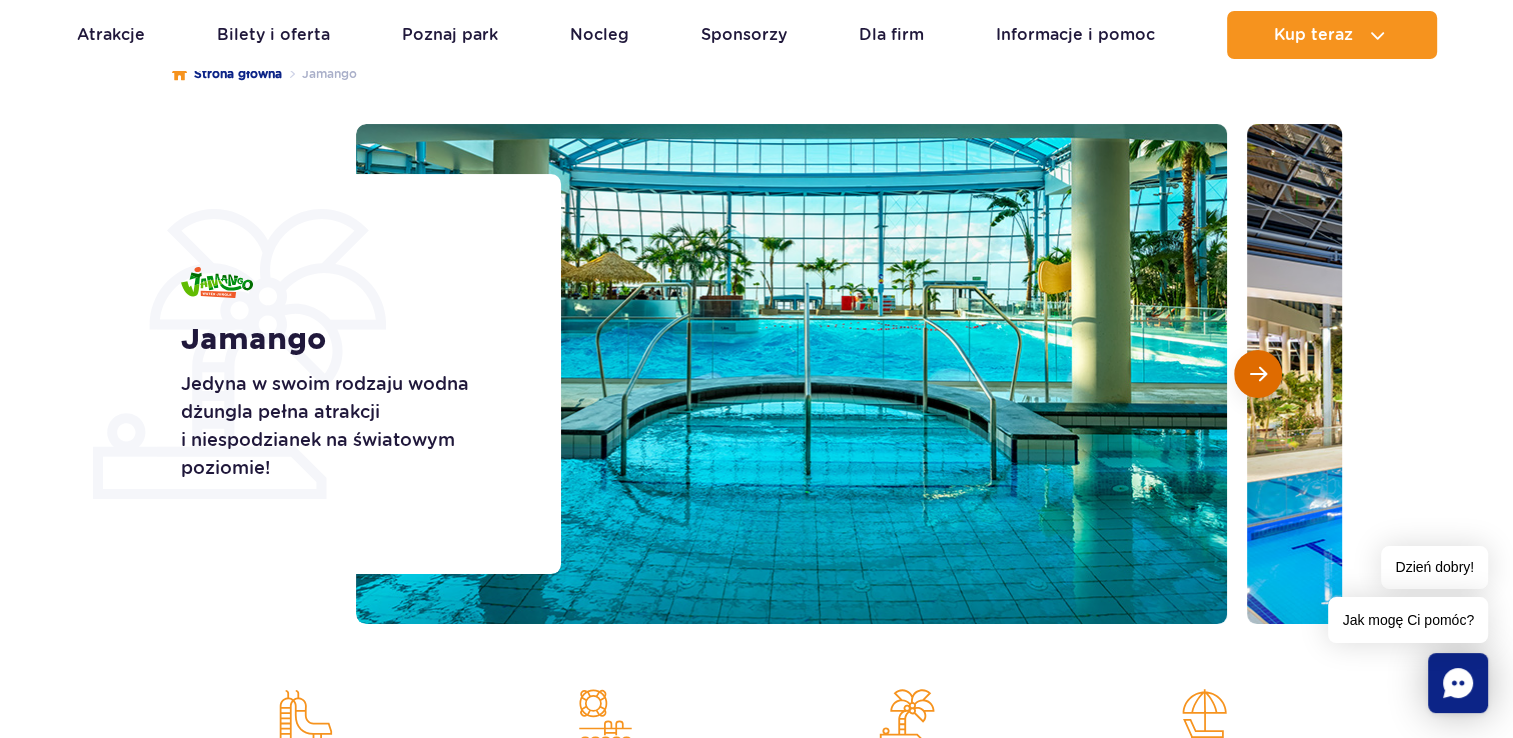 click at bounding box center [1258, 374] 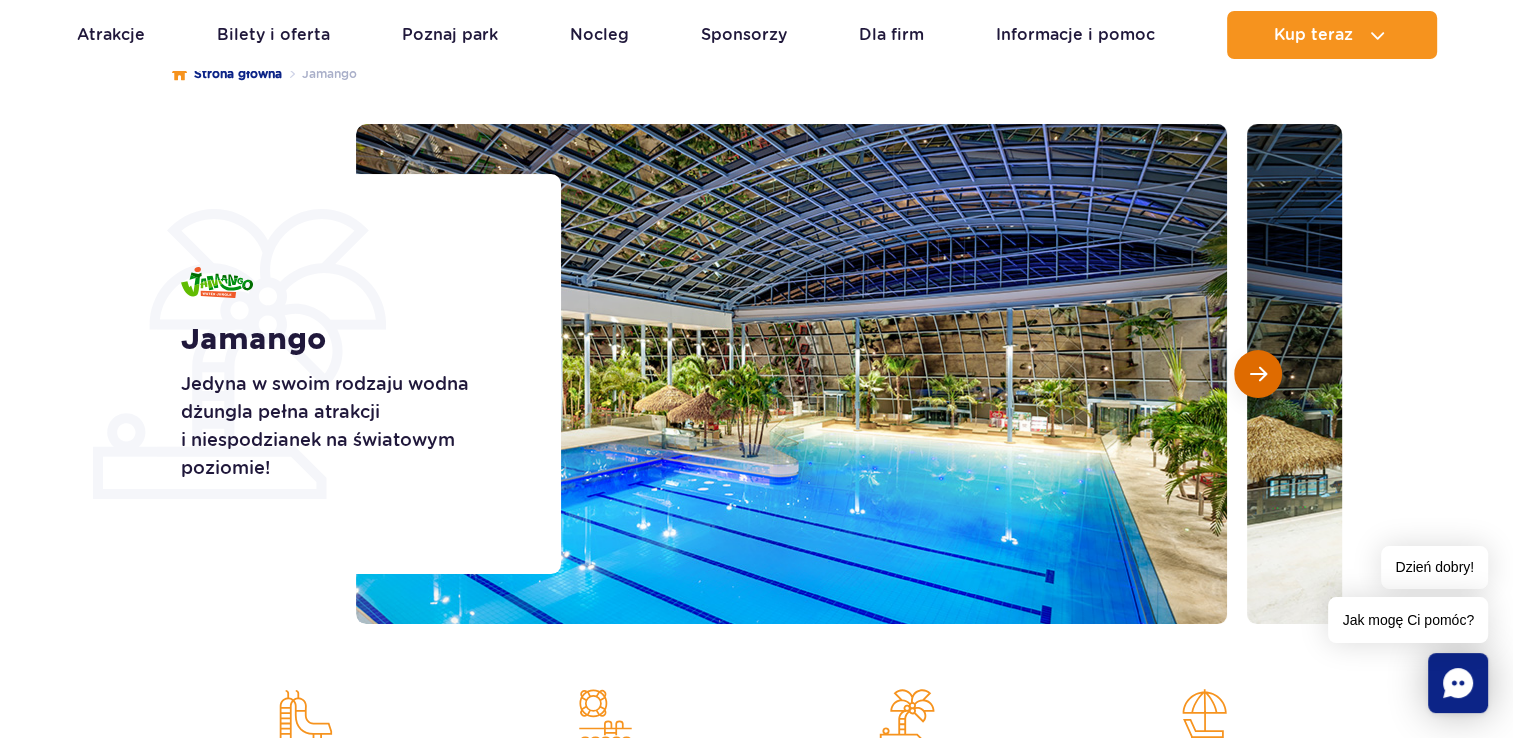 click at bounding box center (1258, 374) 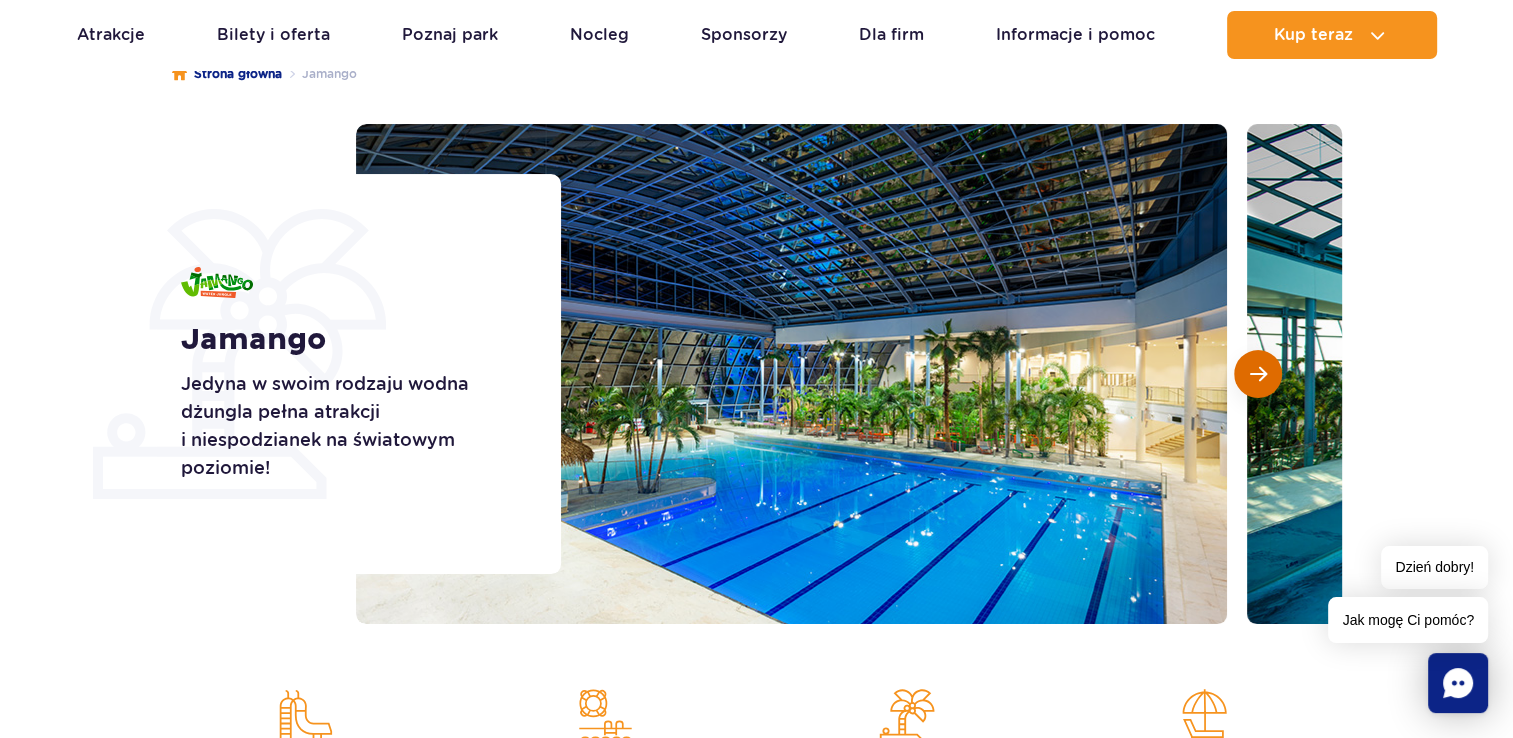 click at bounding box center (1258, 374) 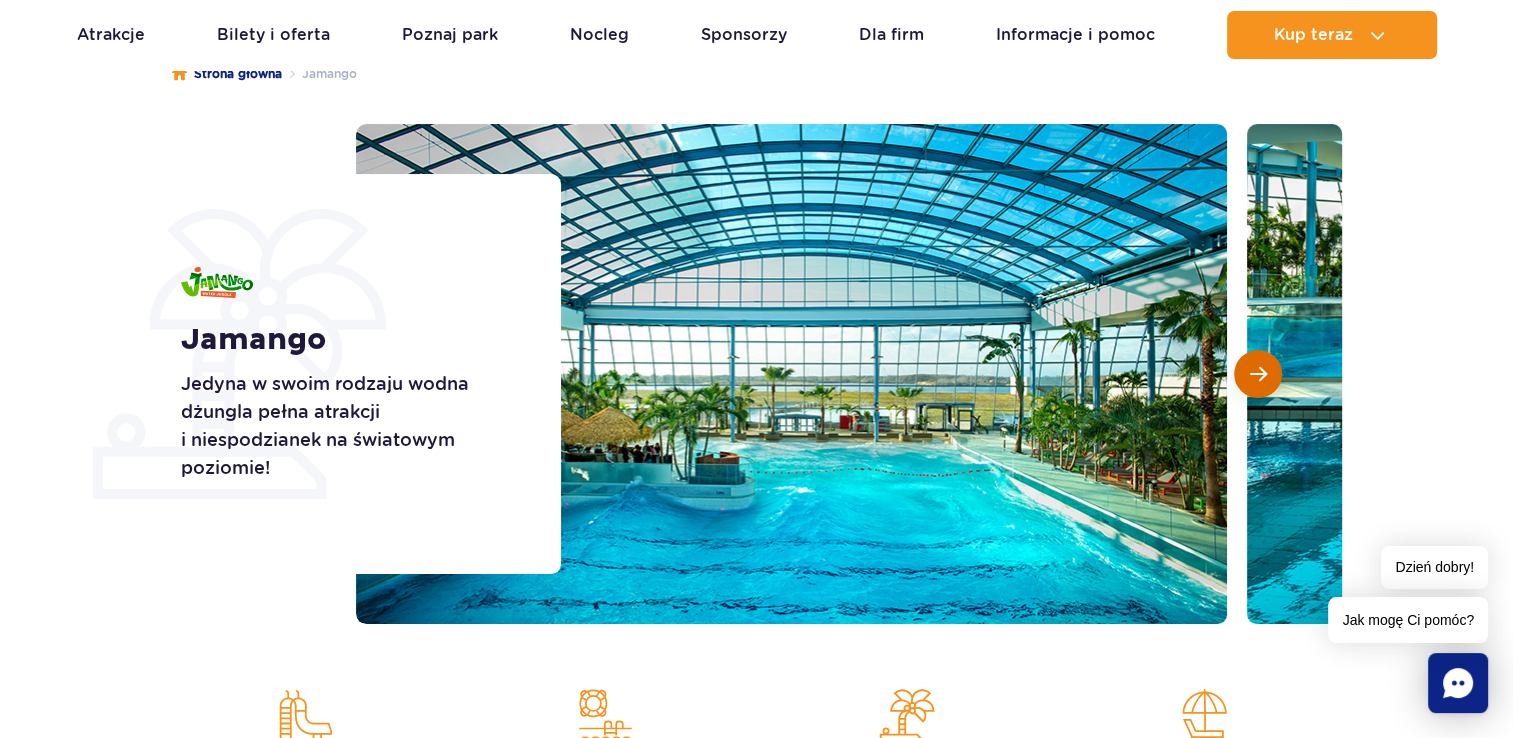 click at bounding box center (1258, 374) 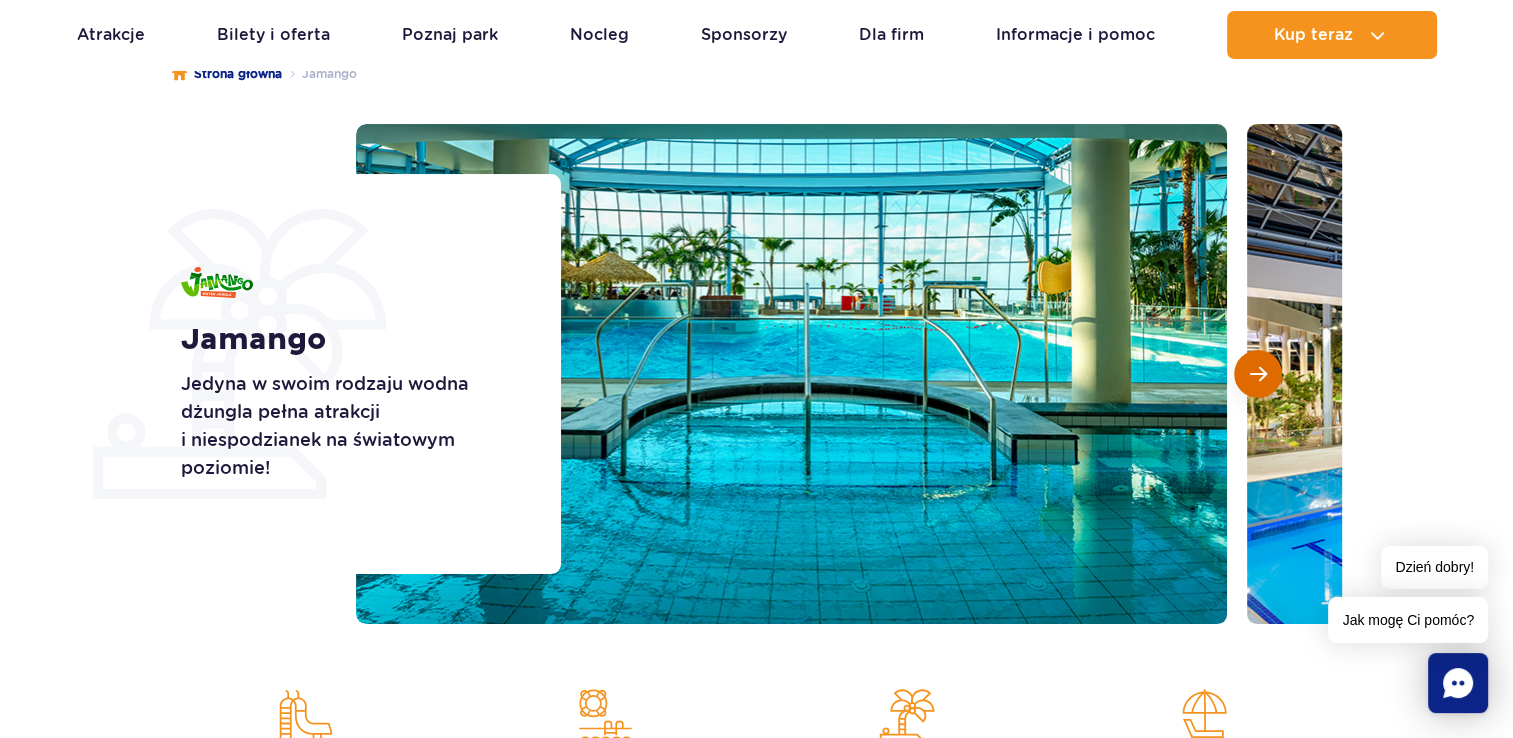 click at bounding box center [1258, 374] 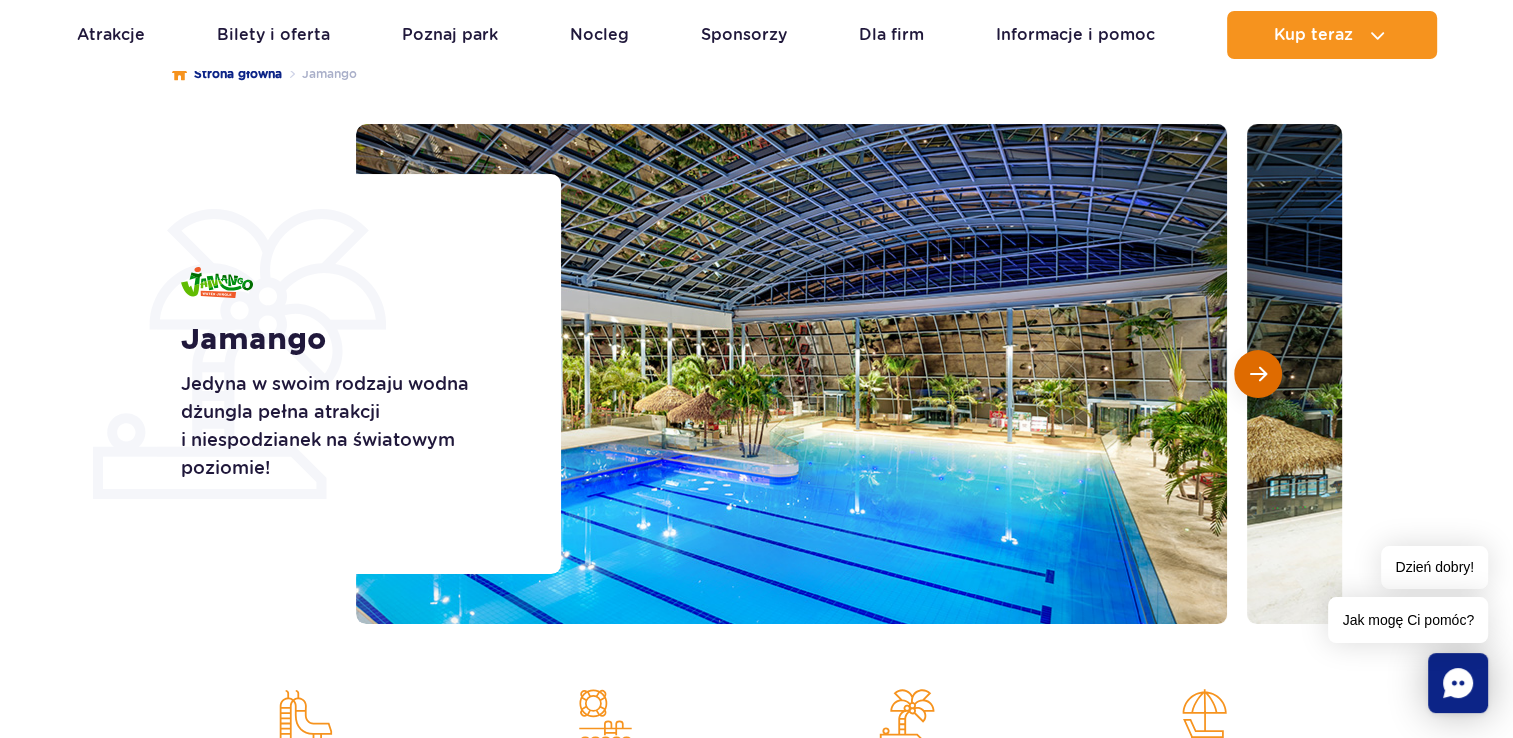 click at bounding box center (1258, 374) 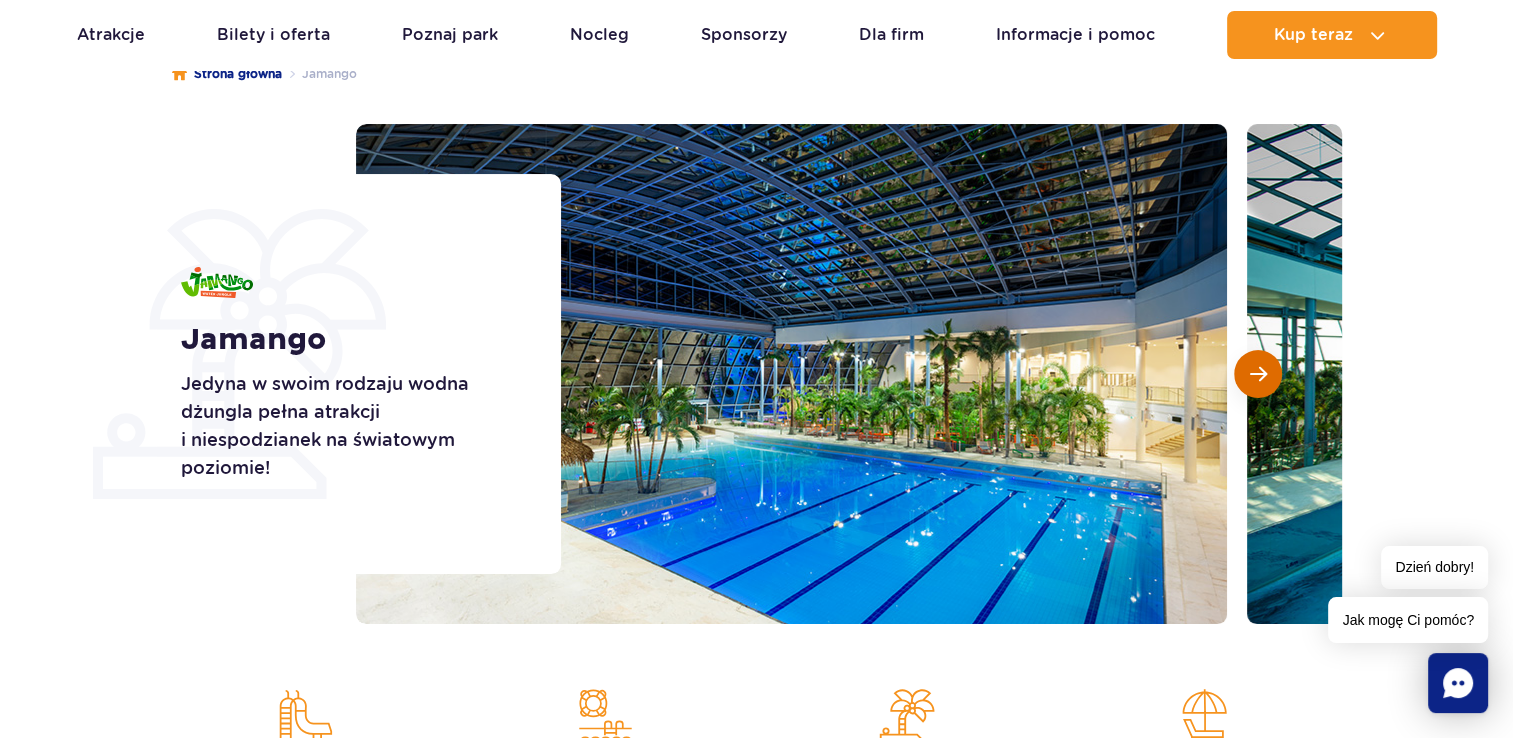 click at bounding box center (1258, 374) 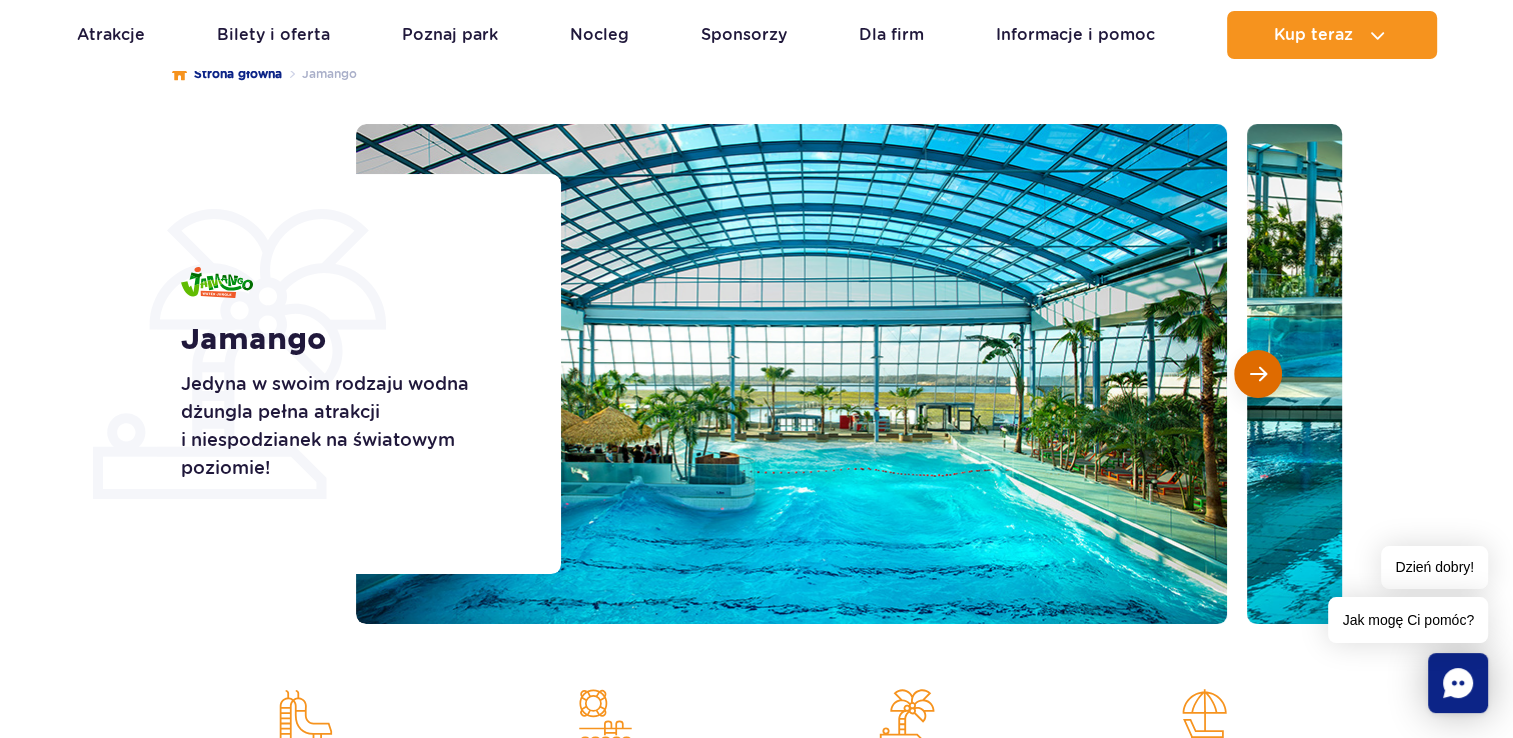 click at bounding box center (1258, 374) 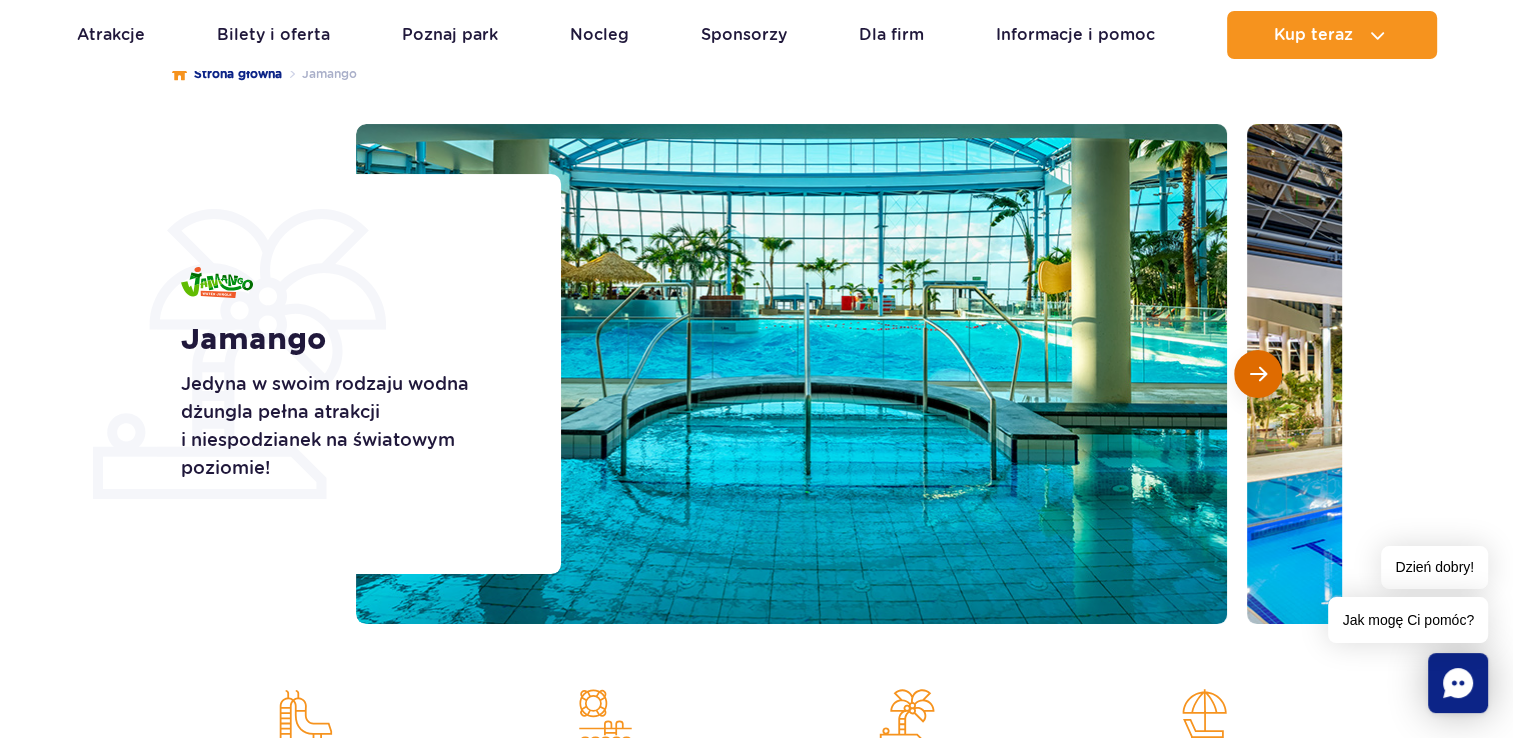 click at bounding box center (1258, 374) 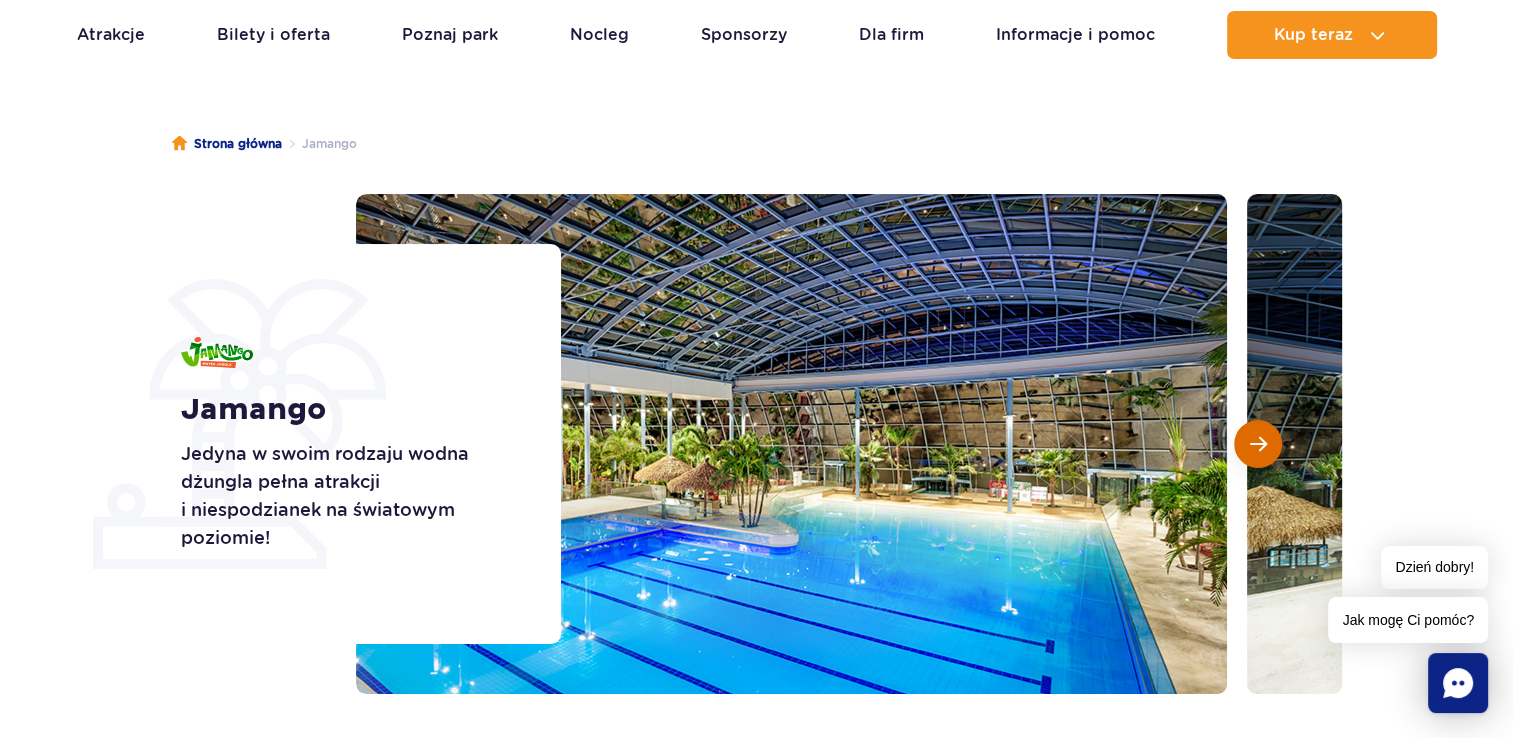 click at bounding box center (849, 444) 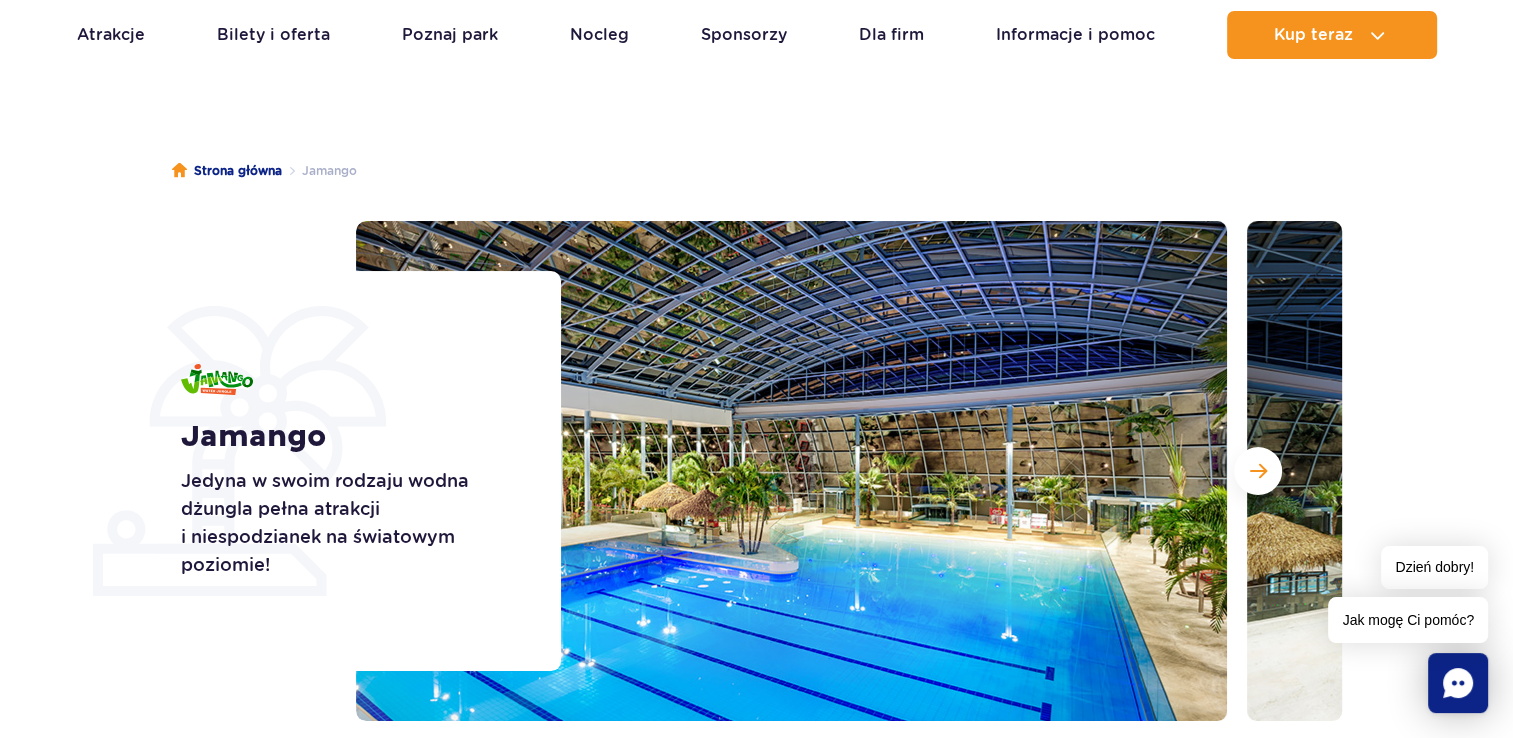 scroll, scrollTop: 200, scrollLeft: 0, axis: vertical 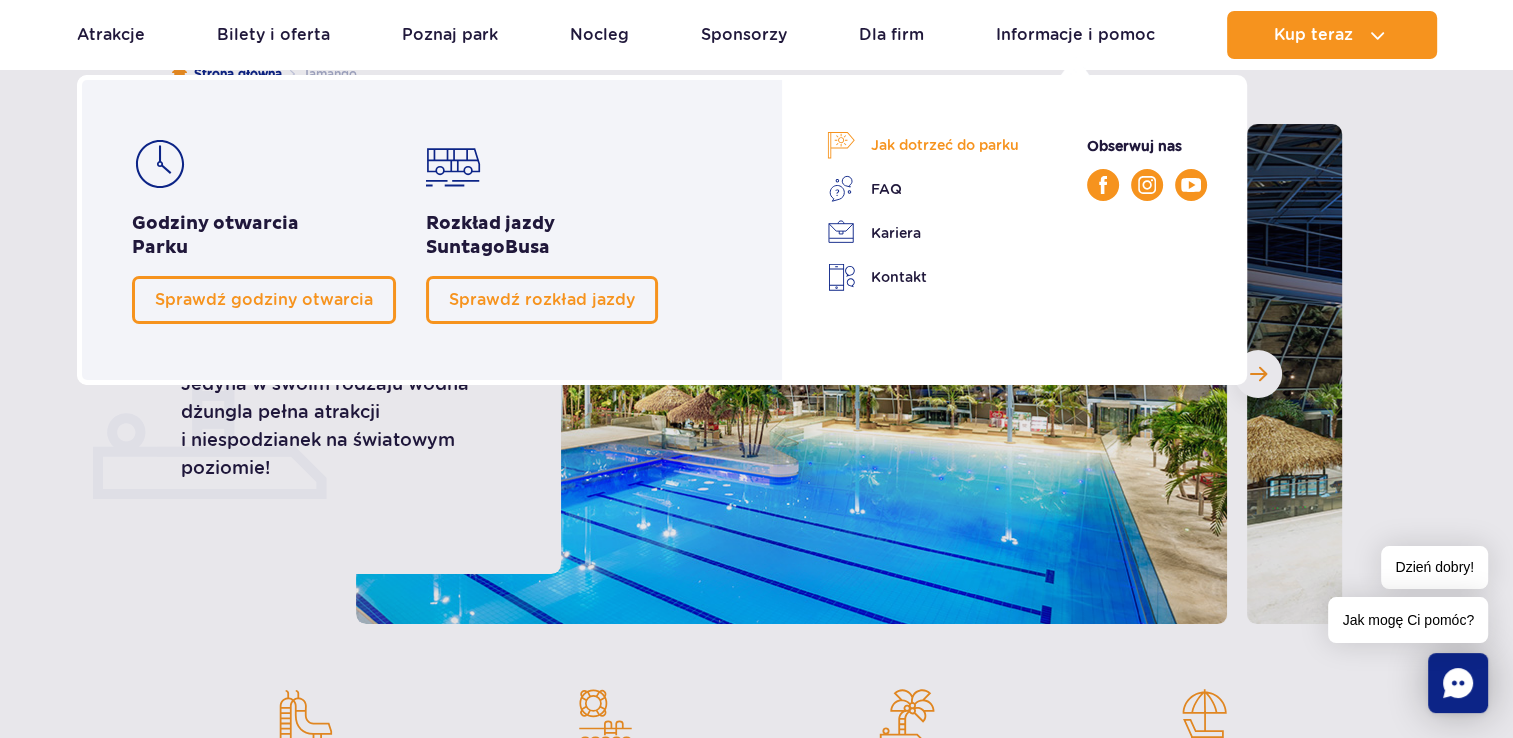 click on "Jak dotrzeć do parku" at bounding box center [923, 145] 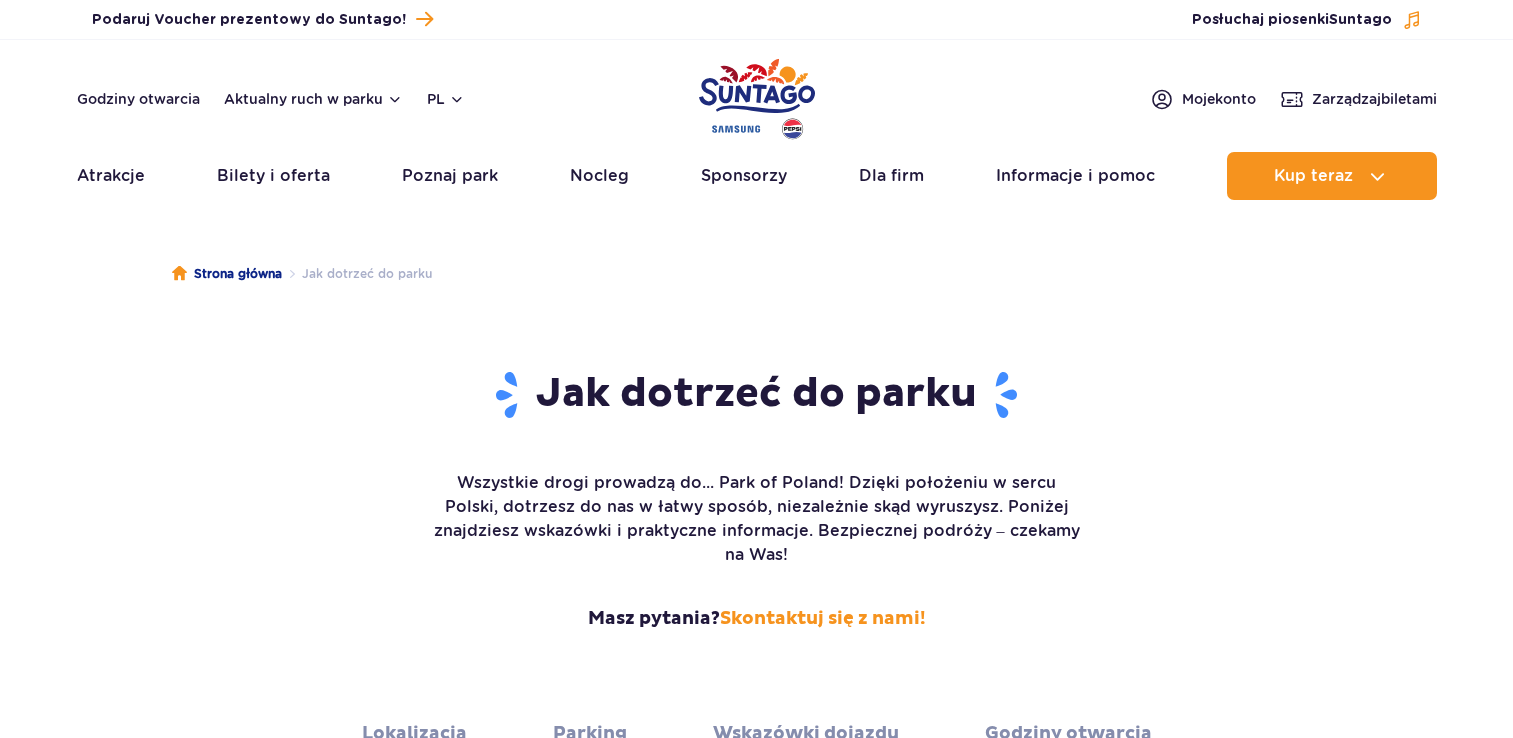 scroll, scrollTop: 0, scrollLeft: 0, axis: both 